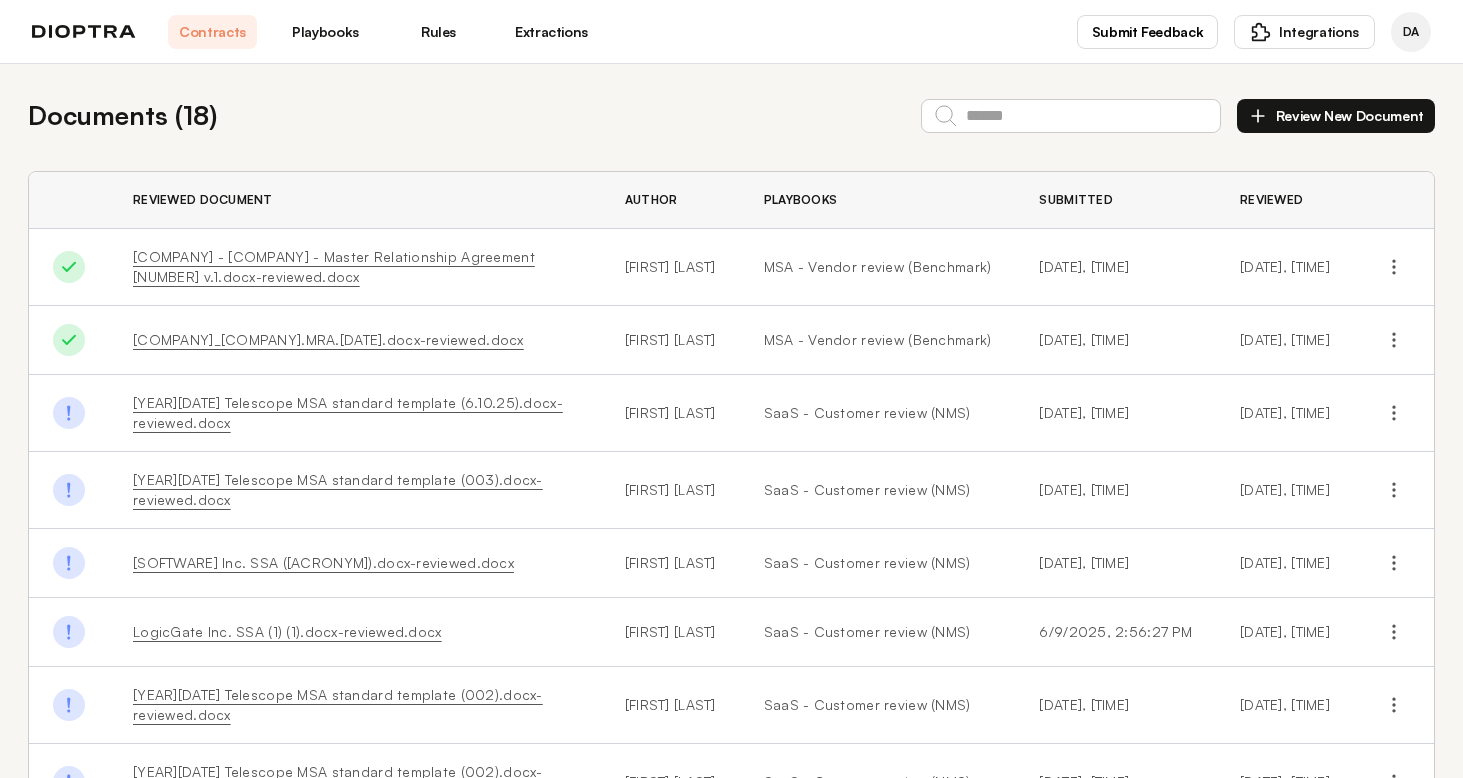 scroll, scrollTop: 0, scrollLeft: 0, axis: both 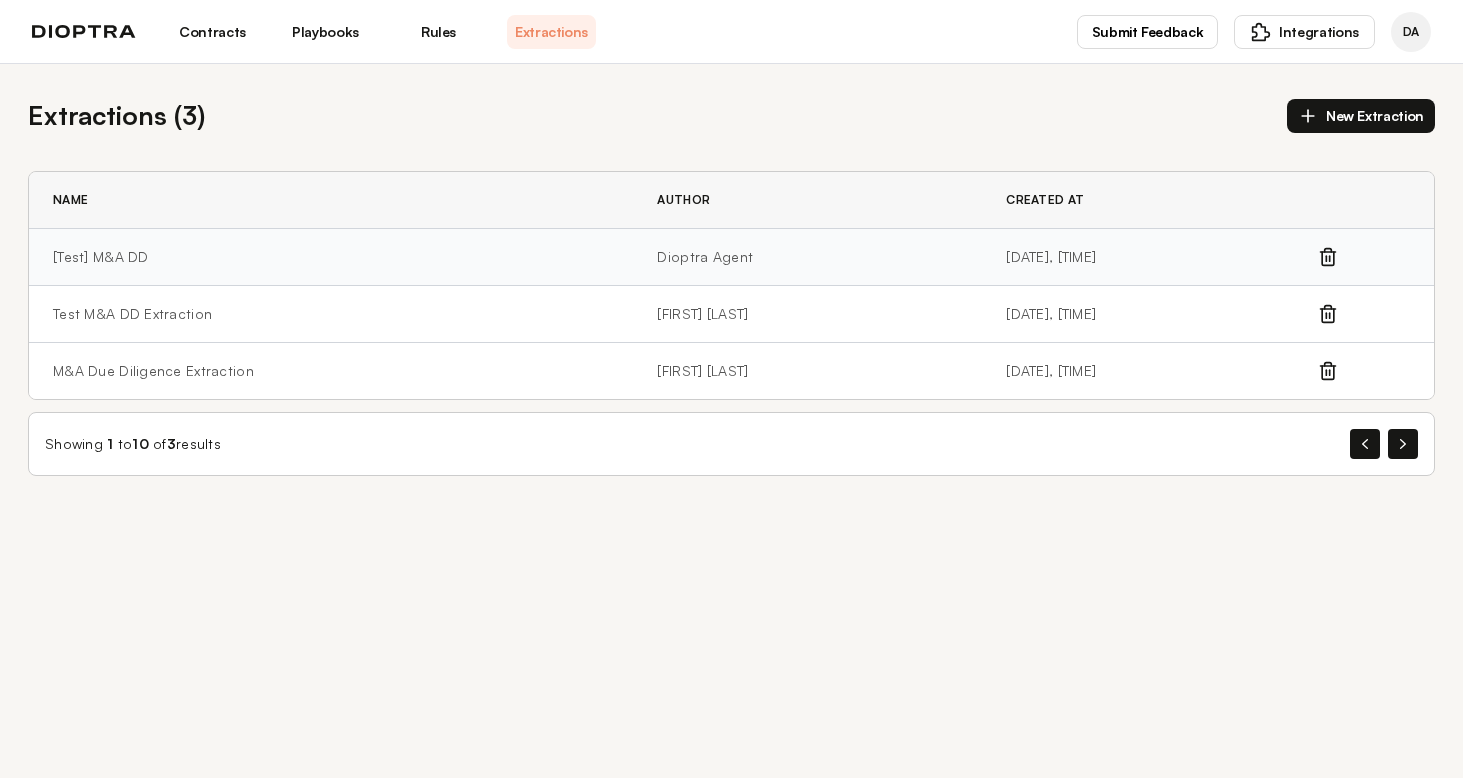 click on "[Test] M&A DD" at bounding box center [331, 257] 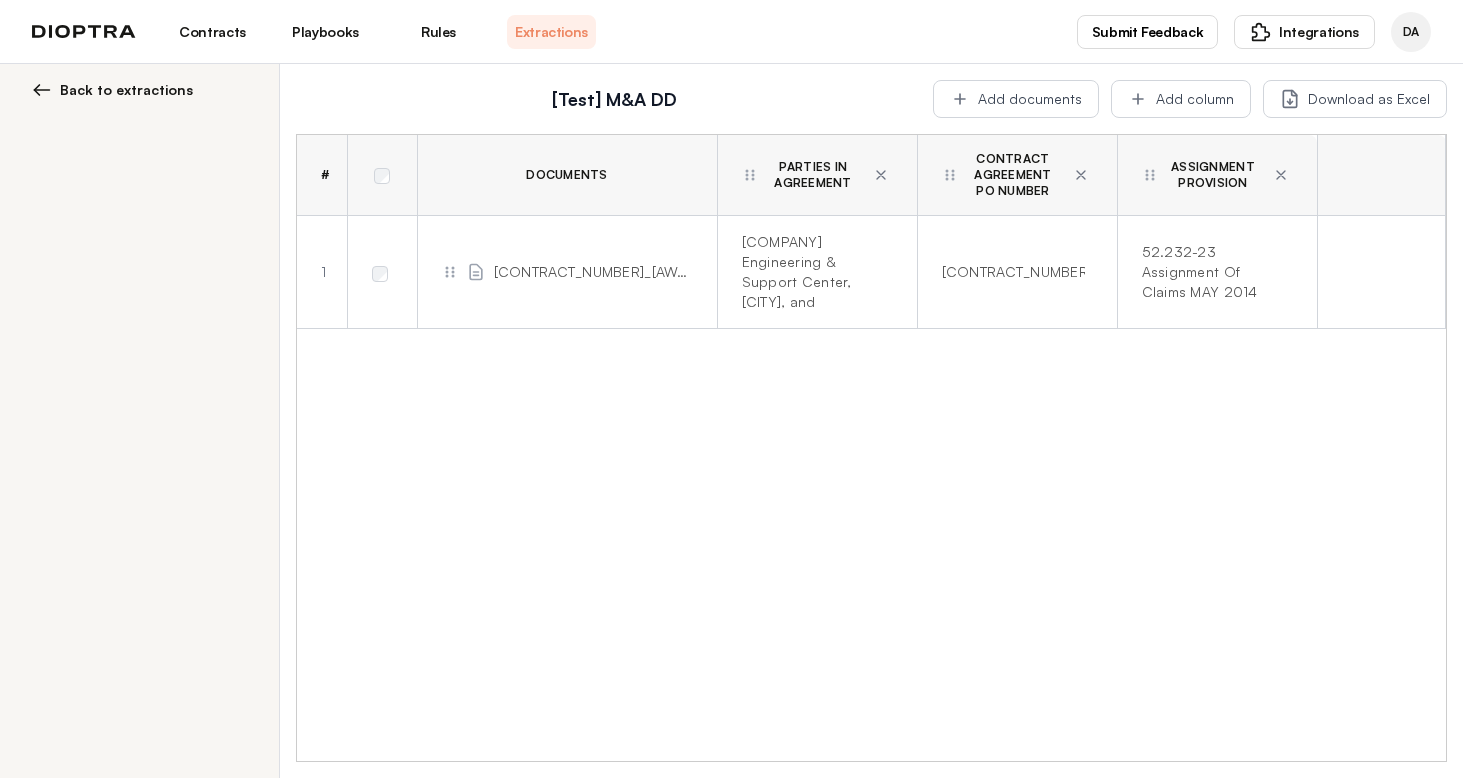 click at bounding box center [42, 90] 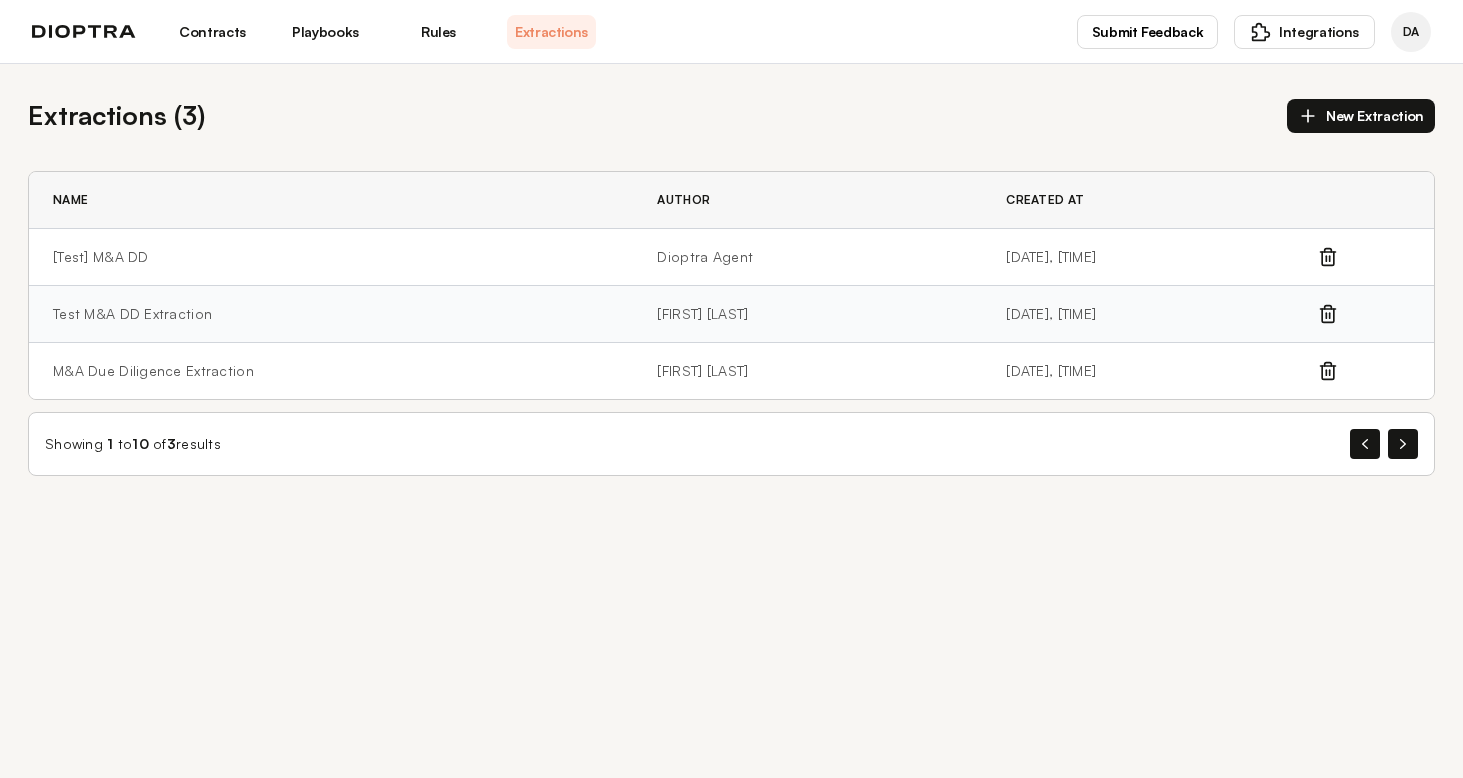 click on "Test M&A DD Extraction" at bounding box center [331, 314] 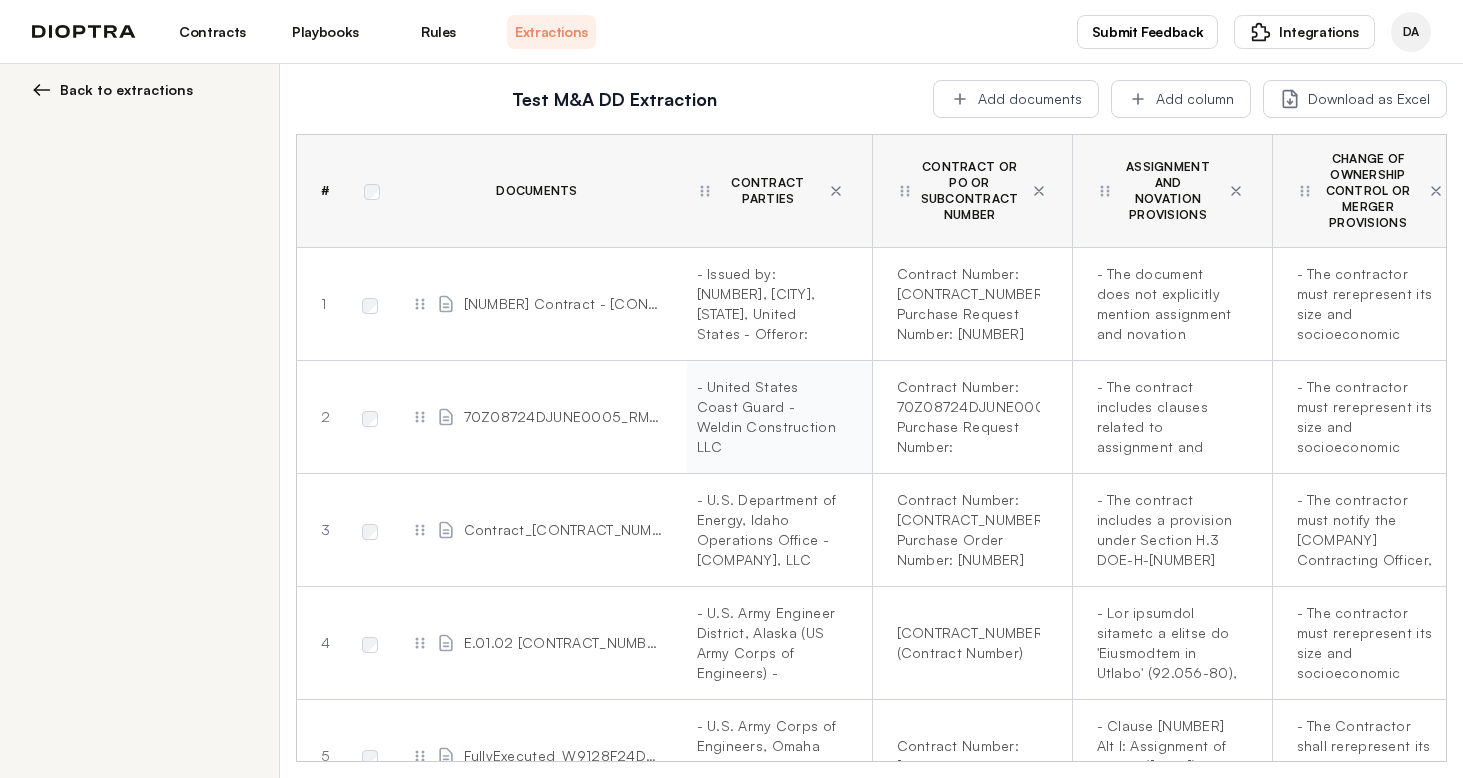 scroll, scrollTop: 0, scrollLeft: 55, axis: horizontal 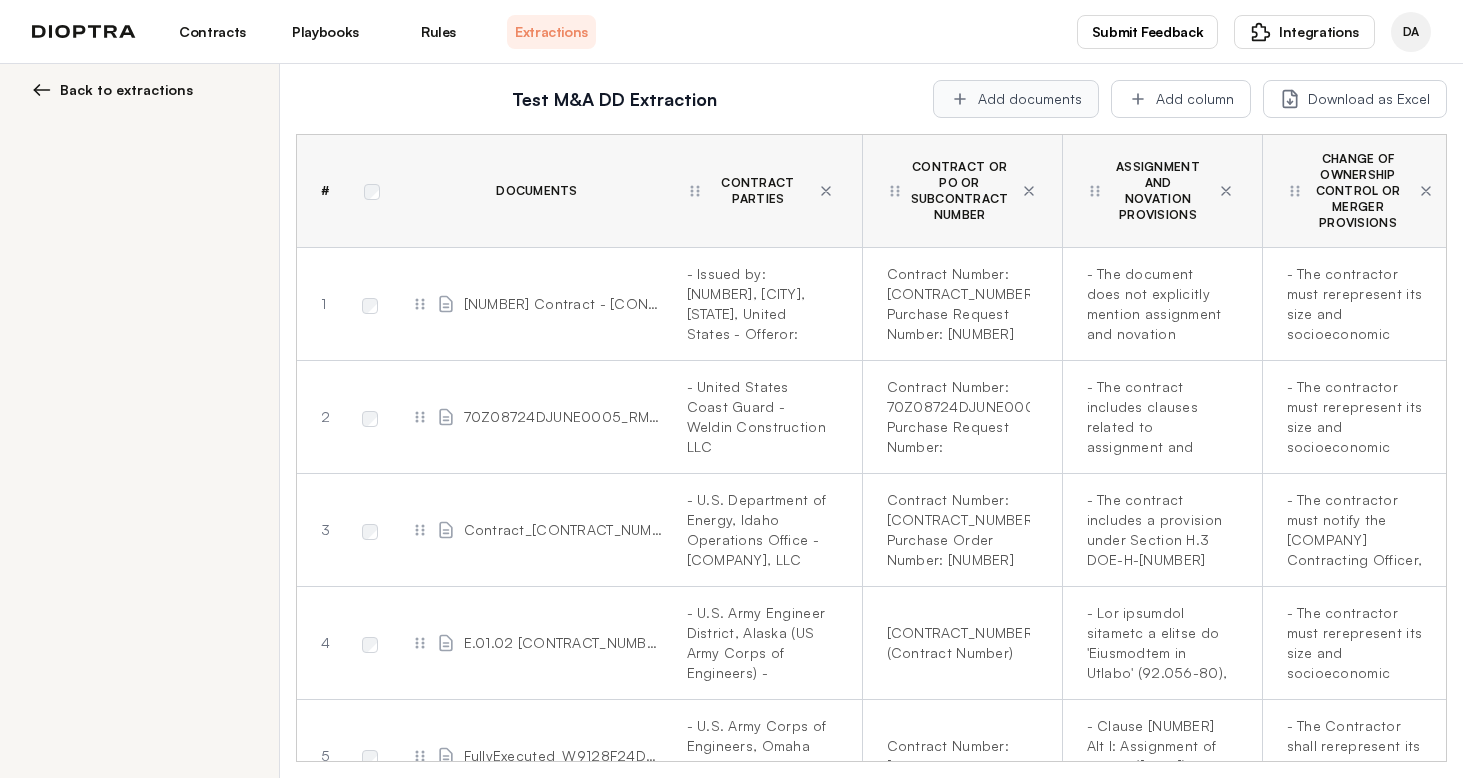 click on "Add documents" at bounding box center [1016, 99] 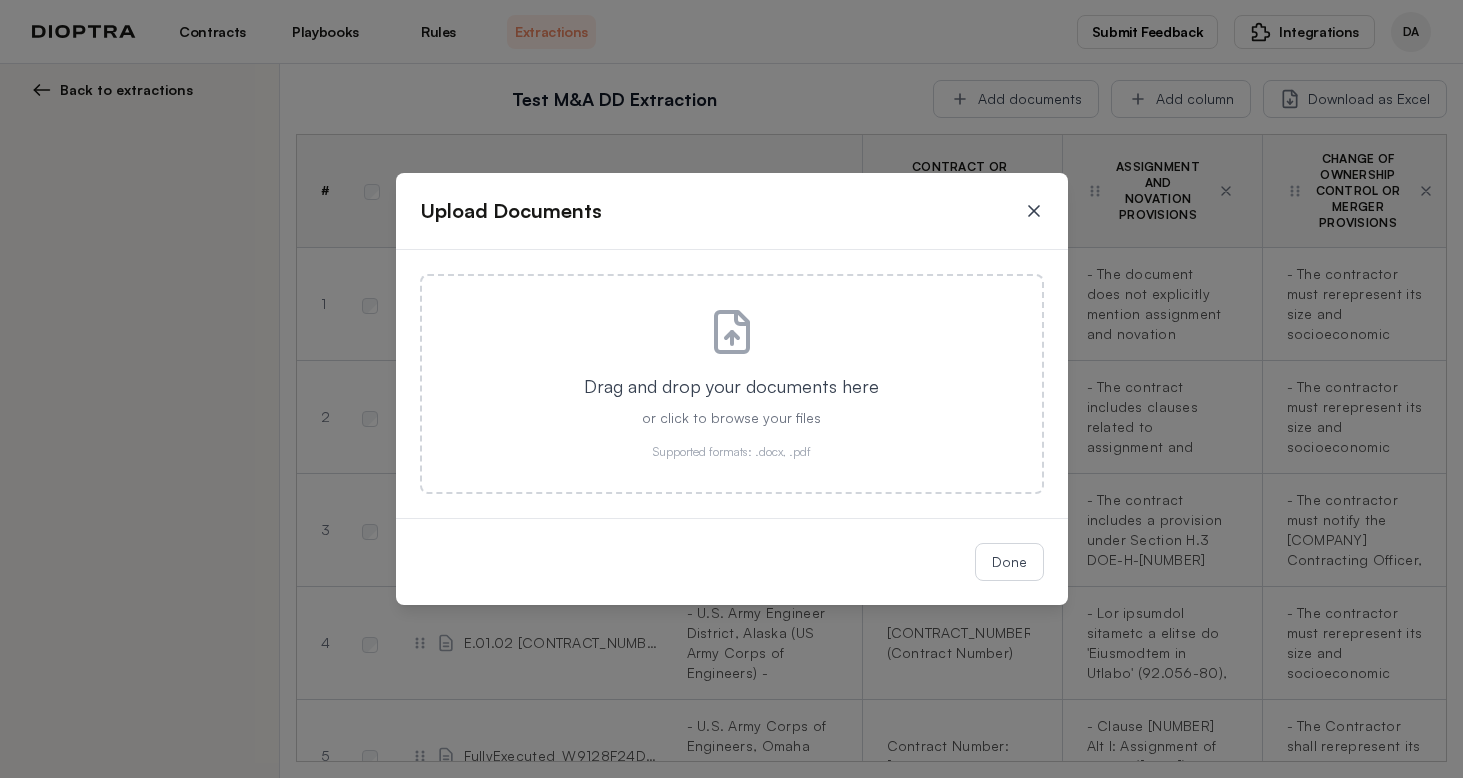 click 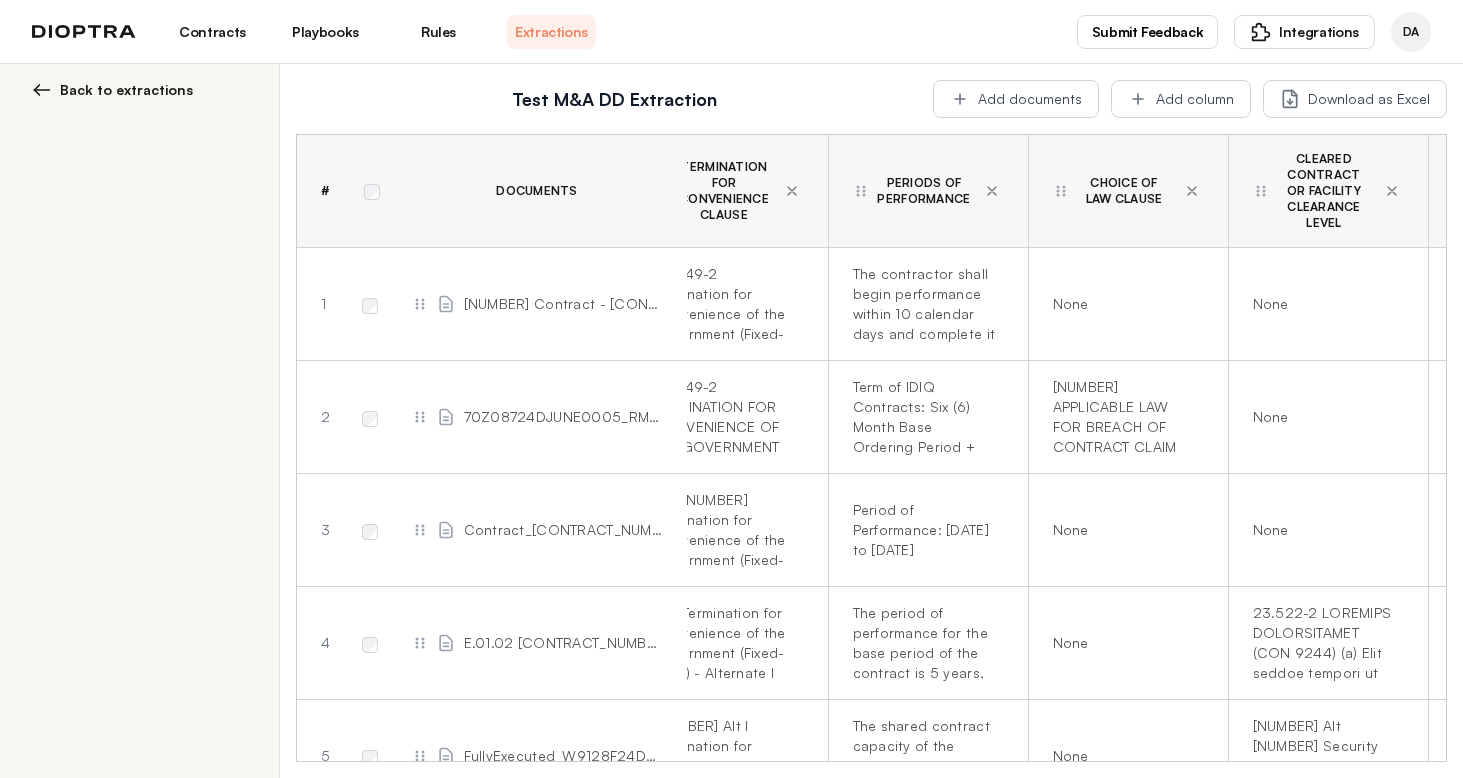 scroll, scrollTop: 0, scrollLeft: 1271, axis: horizontal 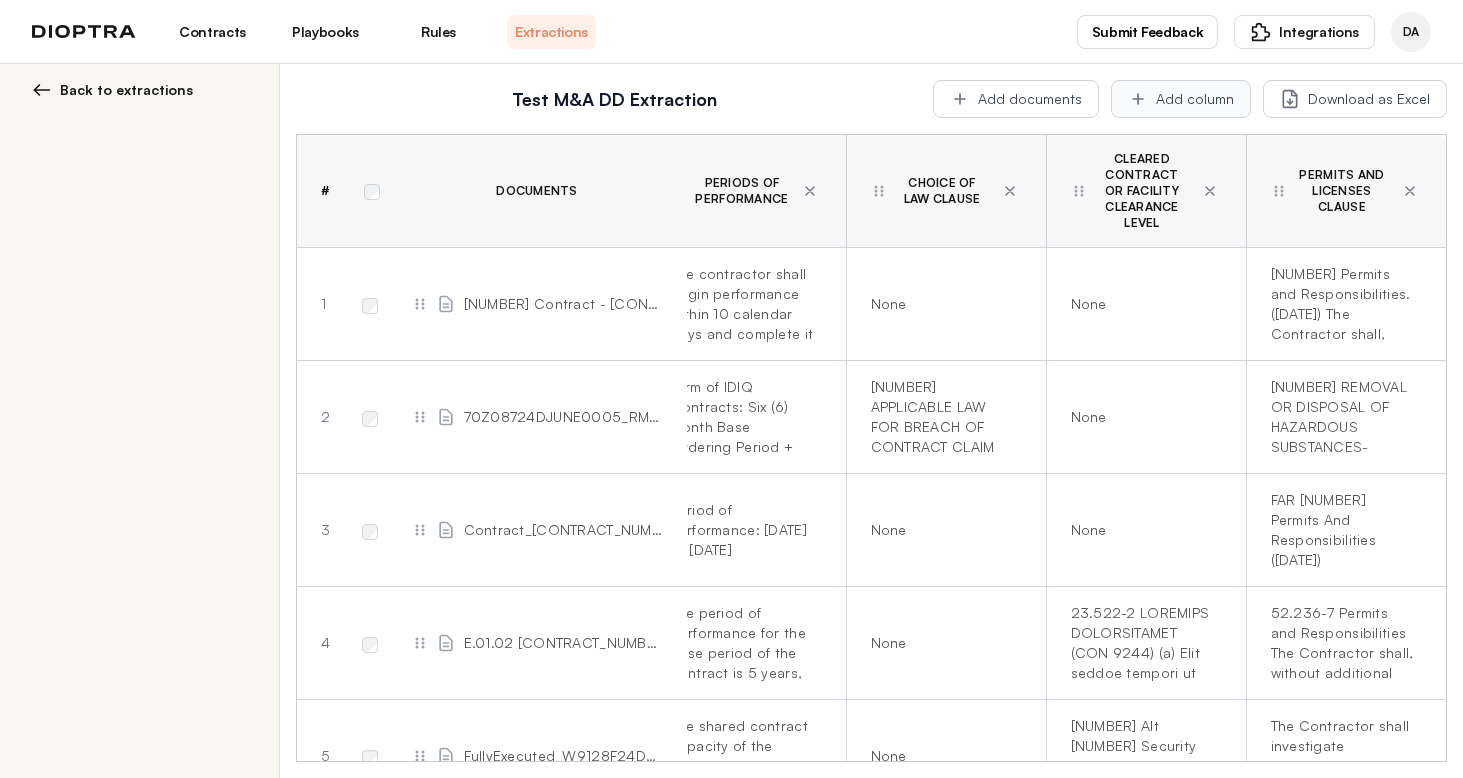 click on "Add column" at bounding box center [1181, 99] 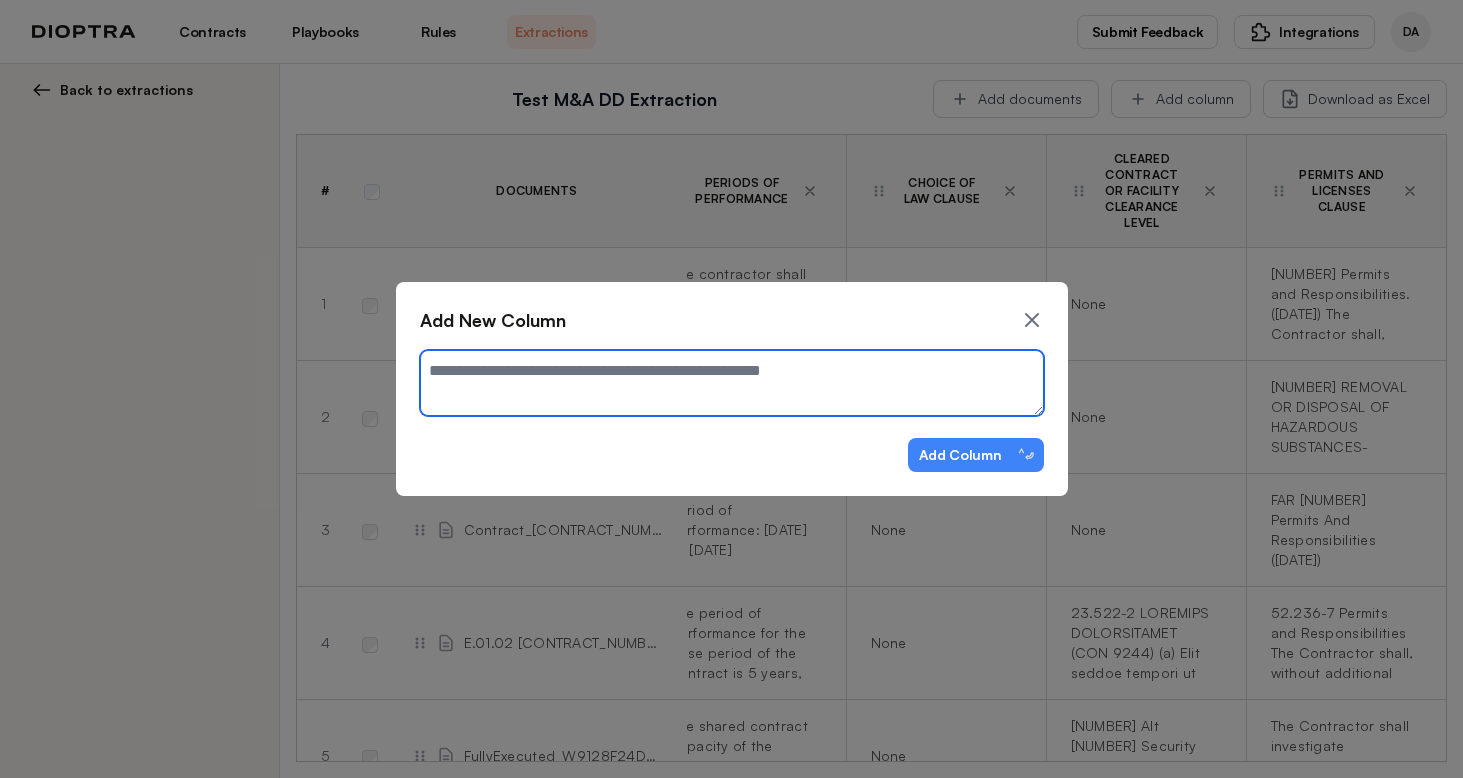 click at bounding box center [732, 383] 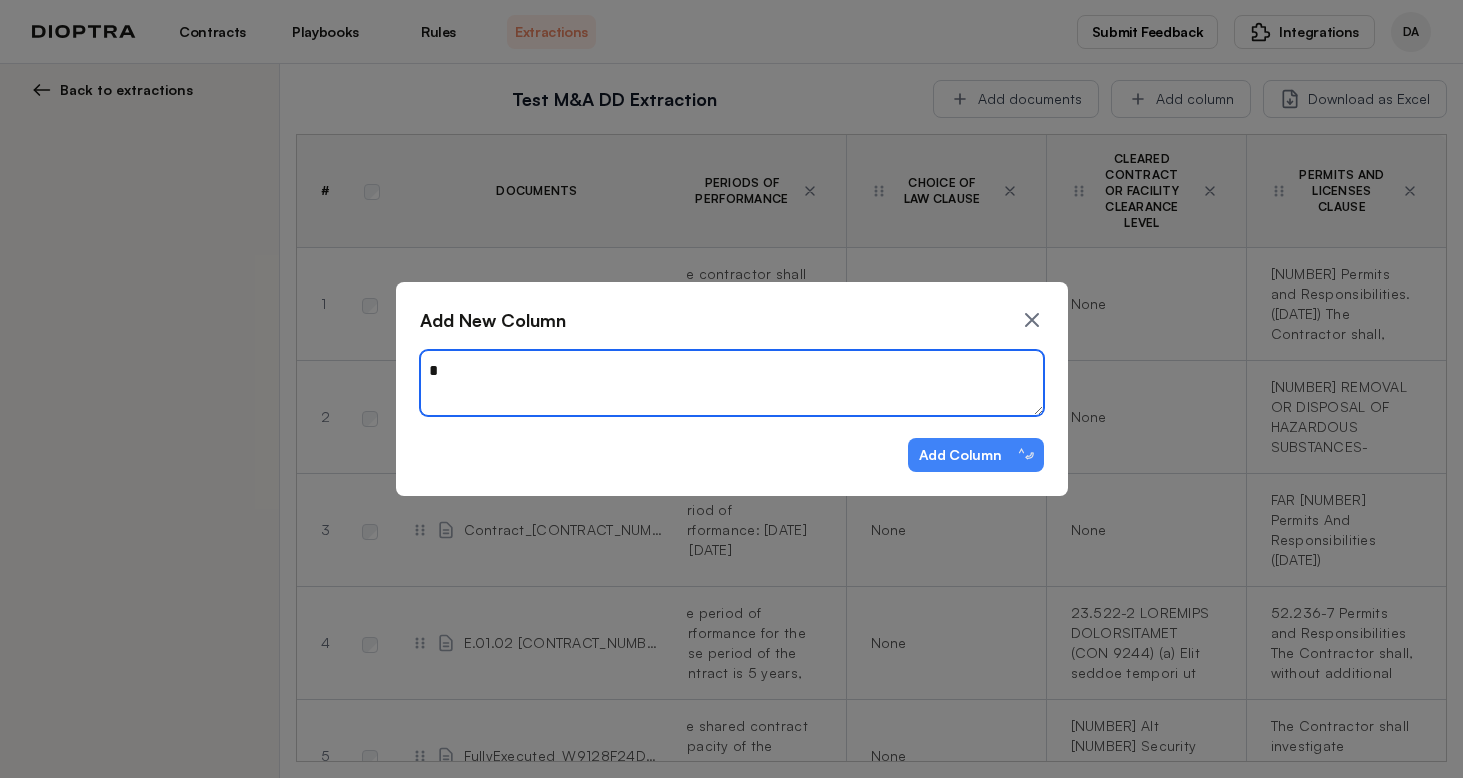 type on "*" 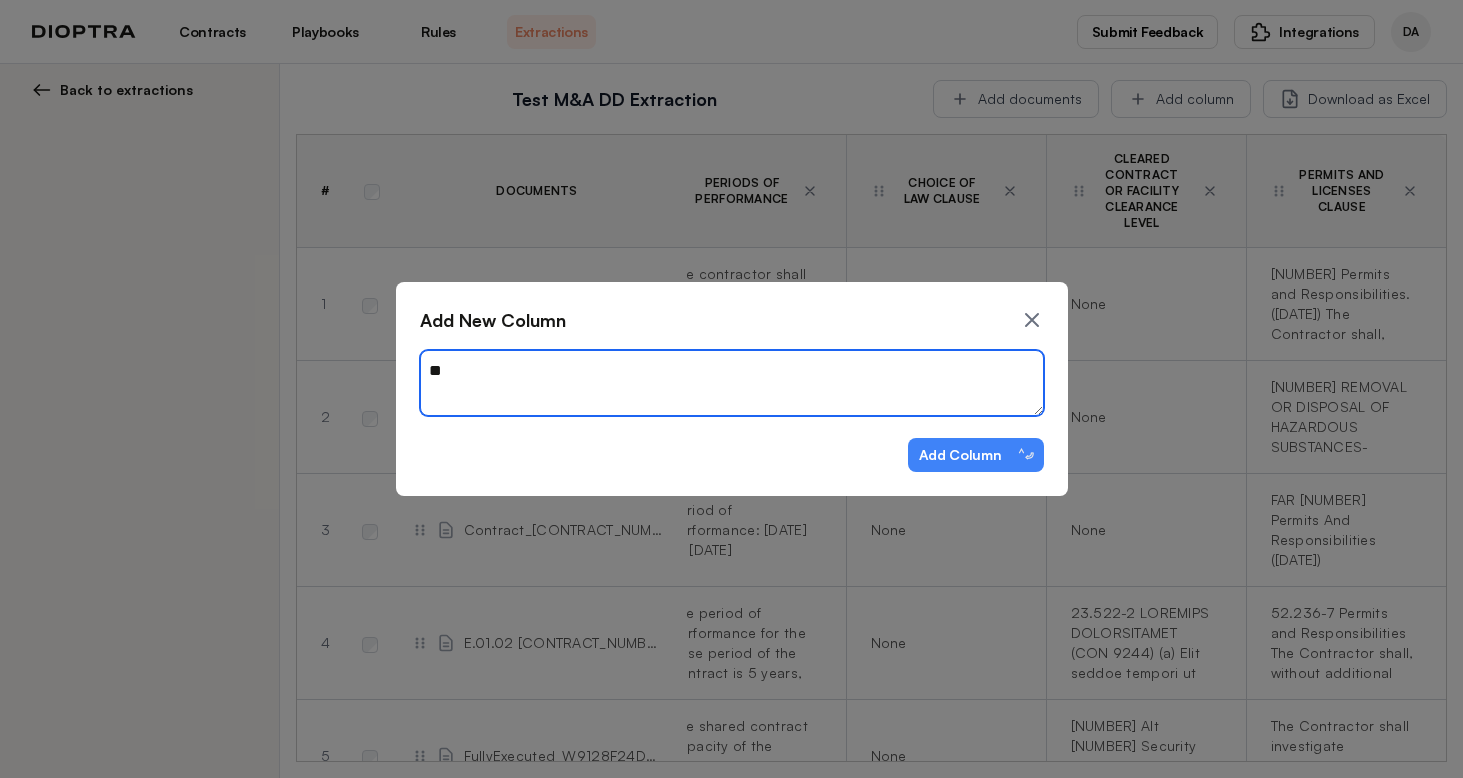 type on "*" 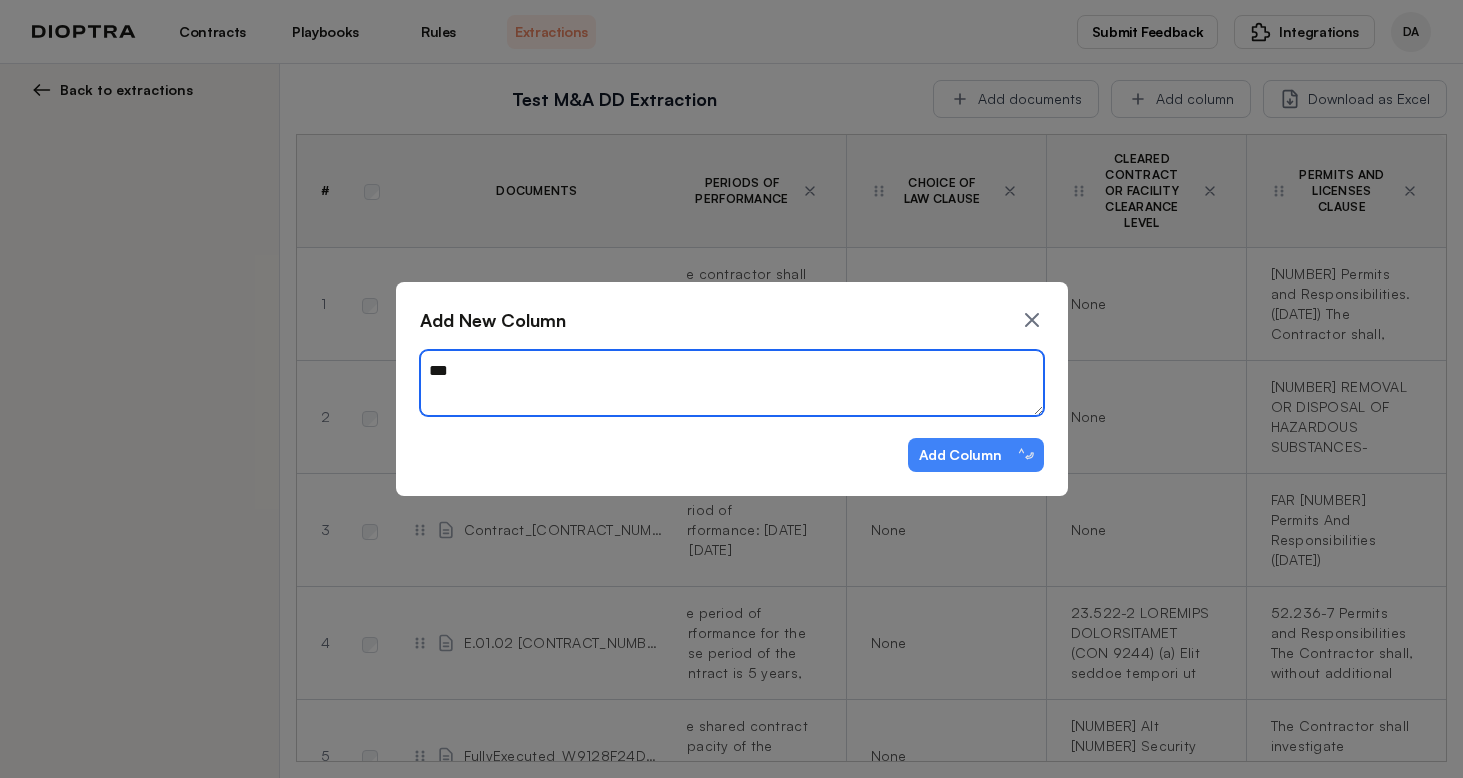 type on "*" 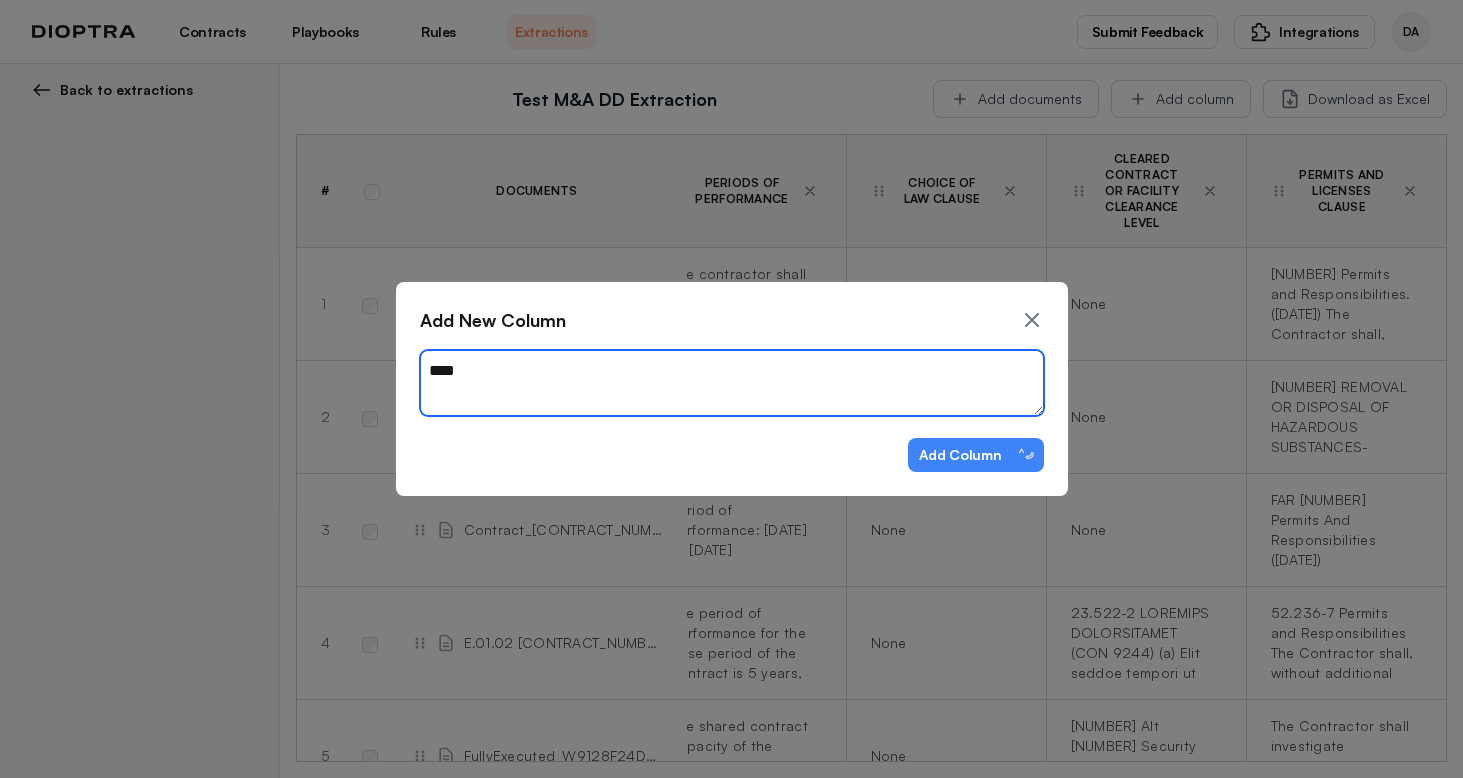 type on "*" 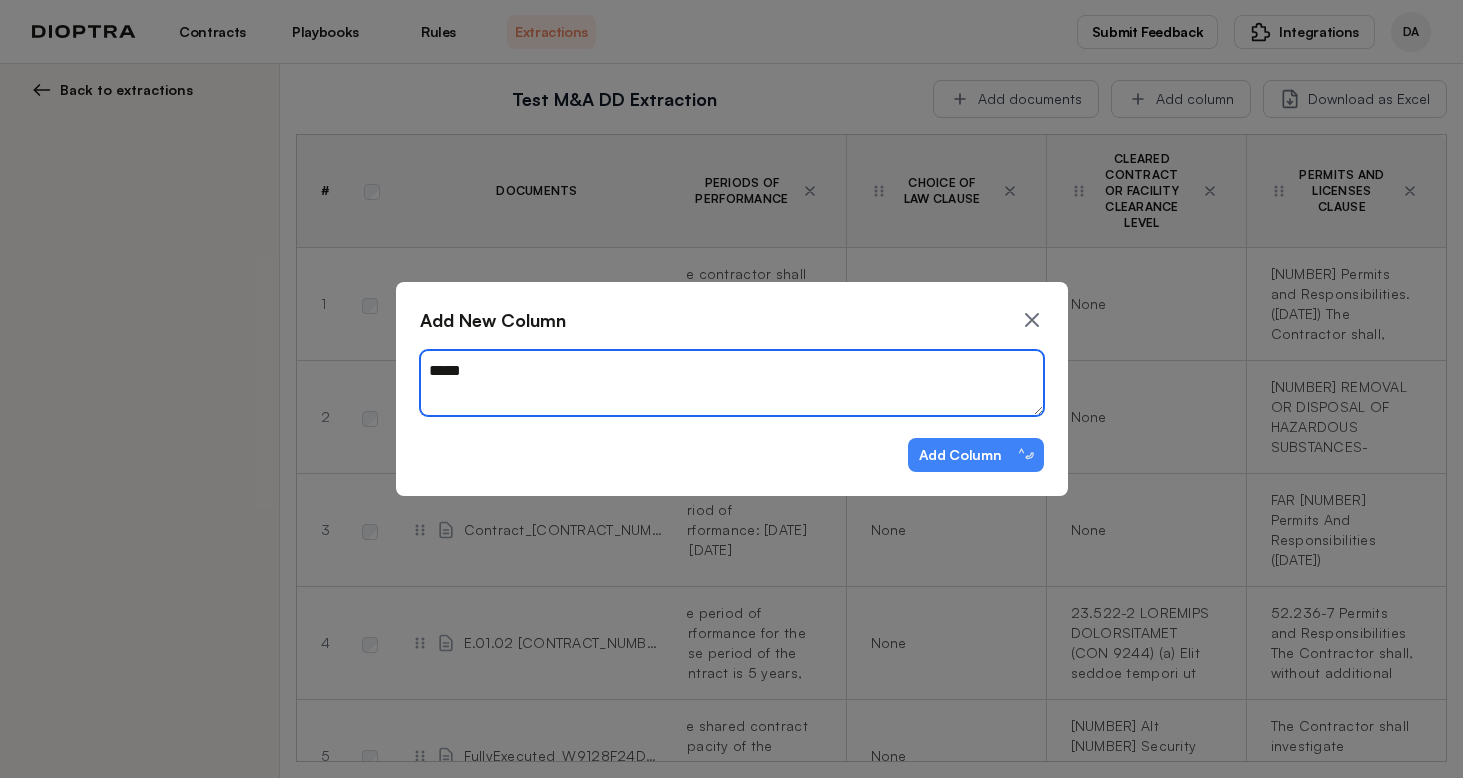 type on "*" 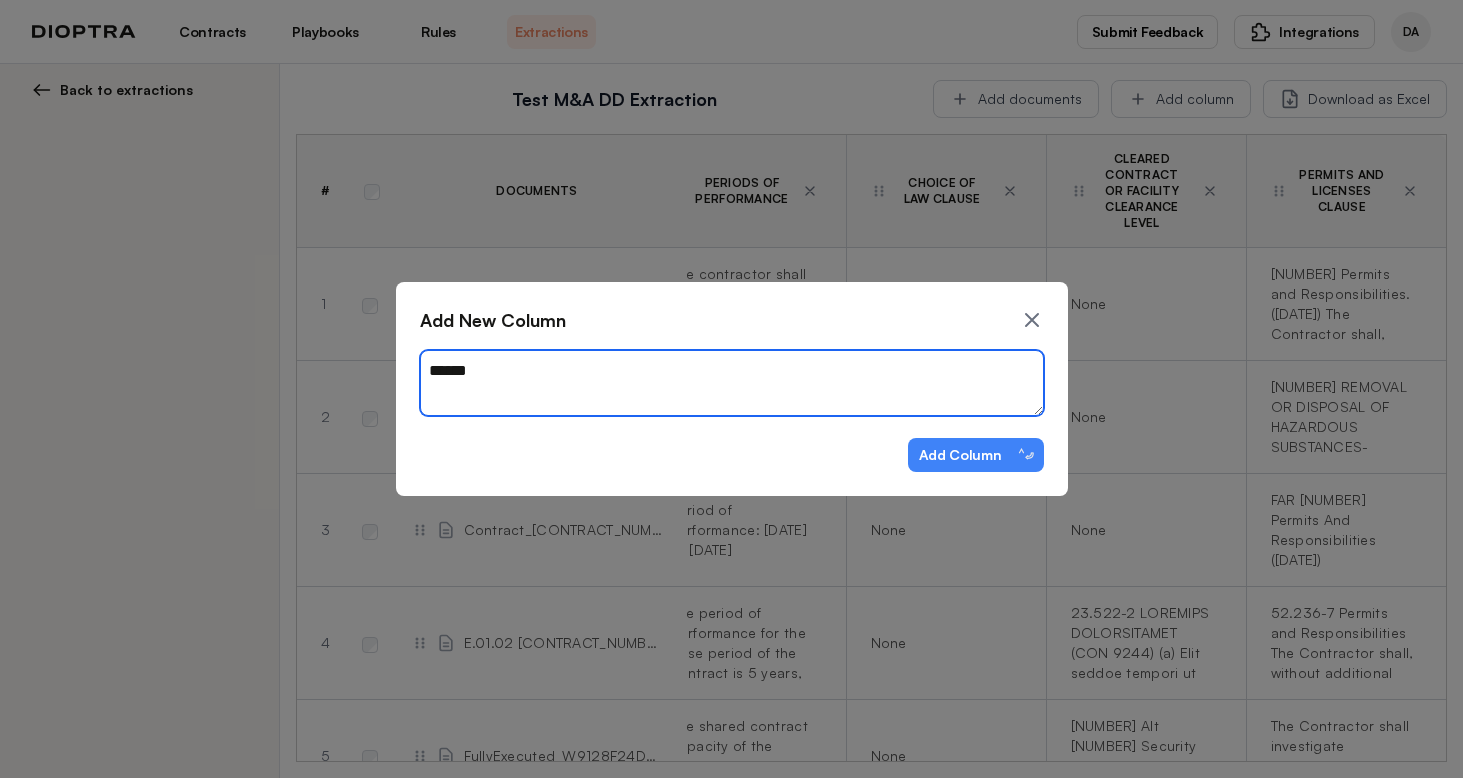 type on "*" 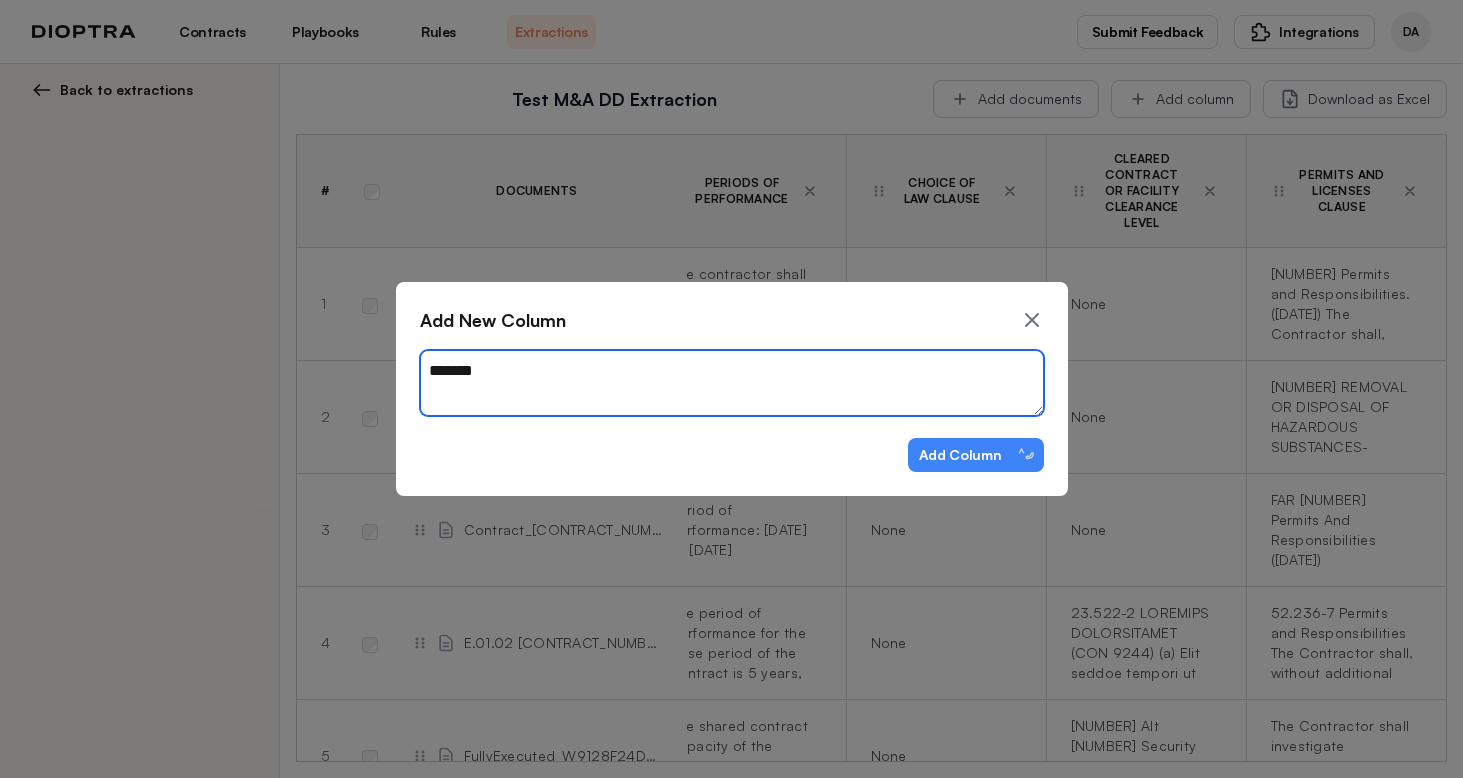 type on "*" 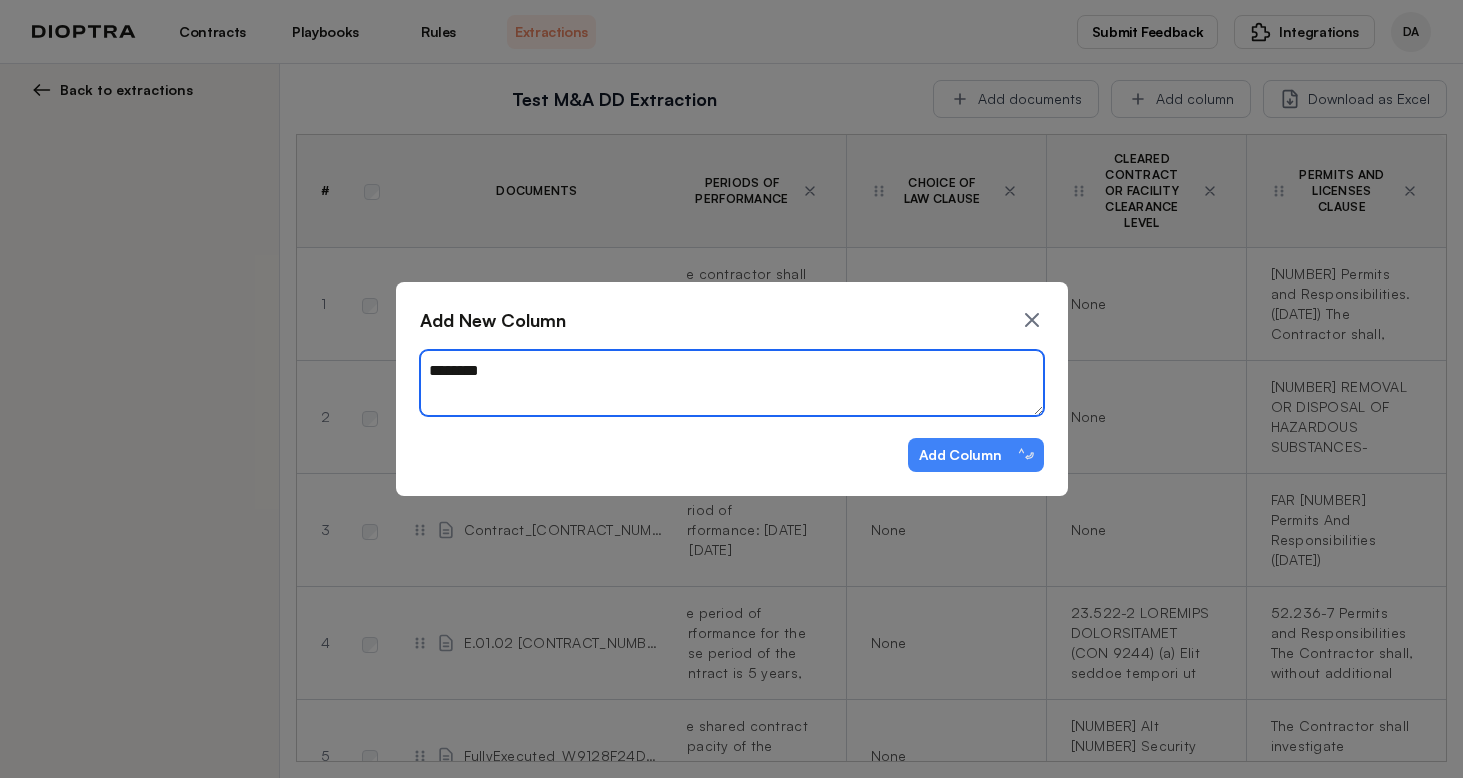 type on "*" 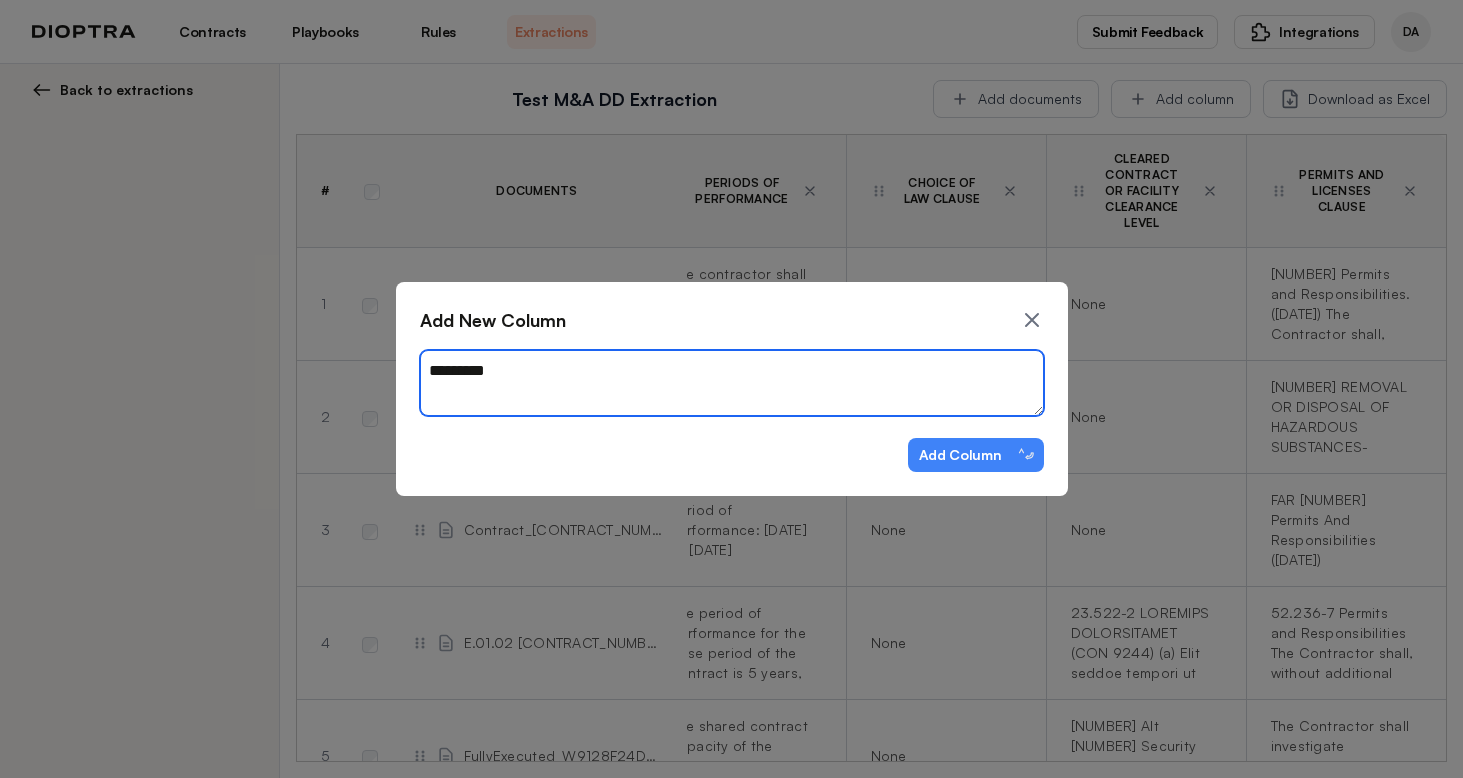 type on "*" 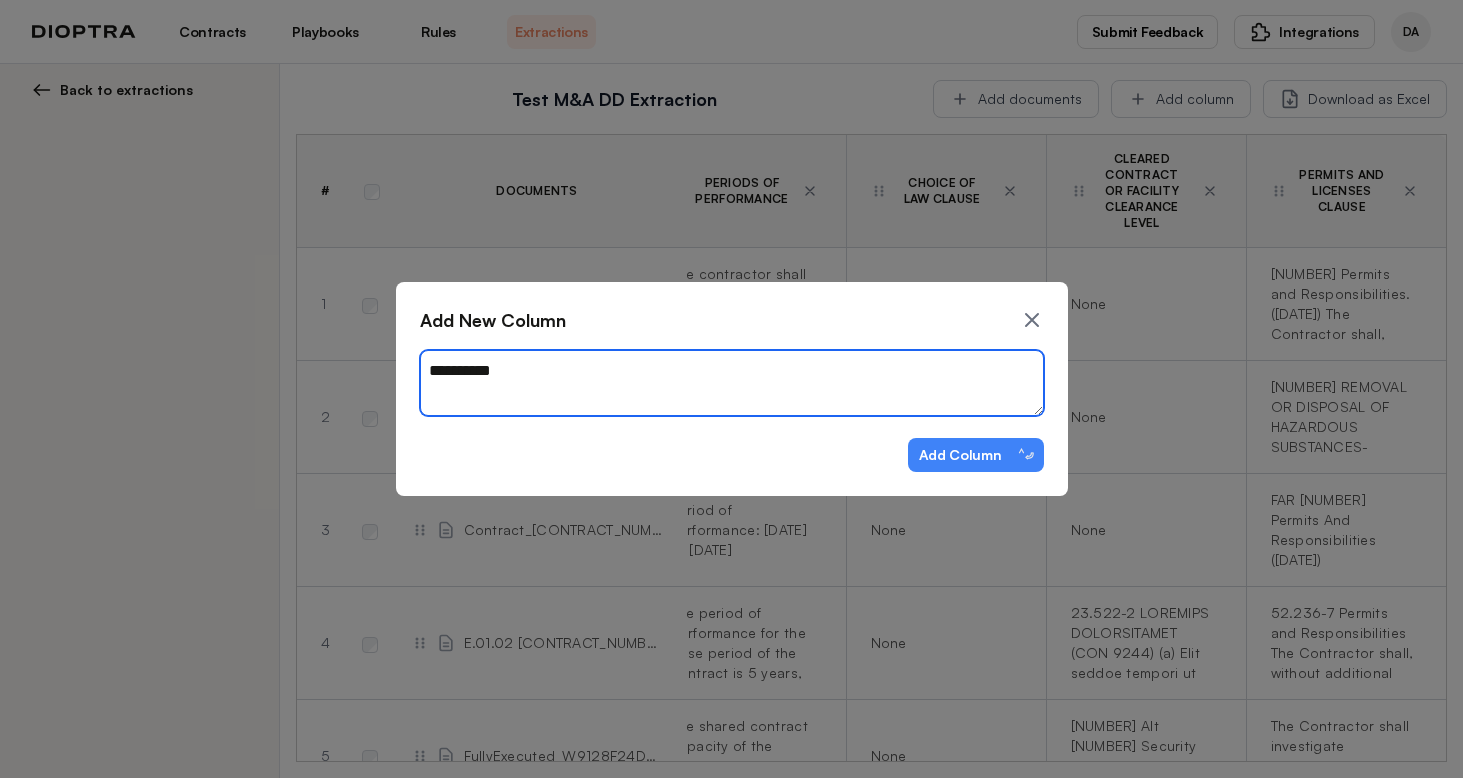 type on "*" 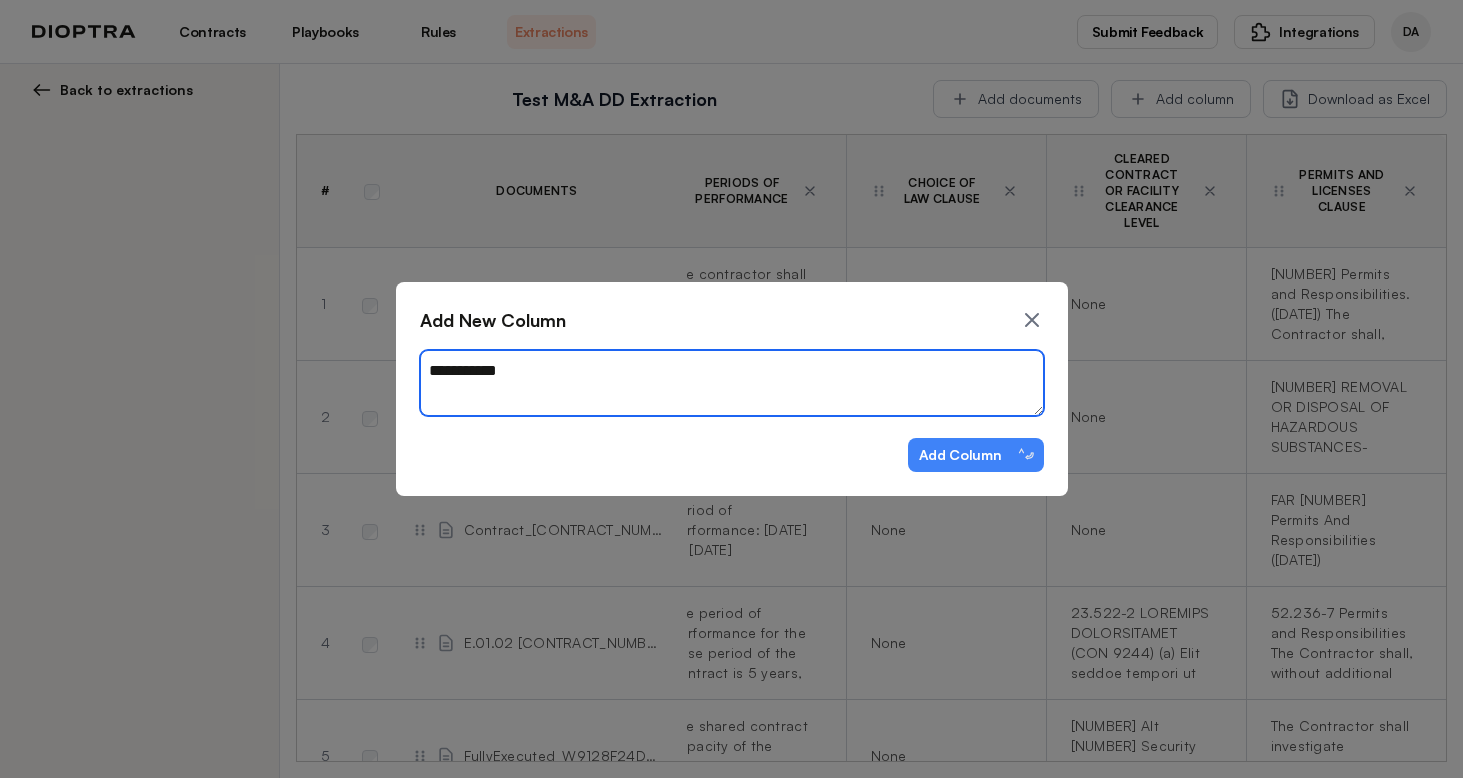 type on "*" 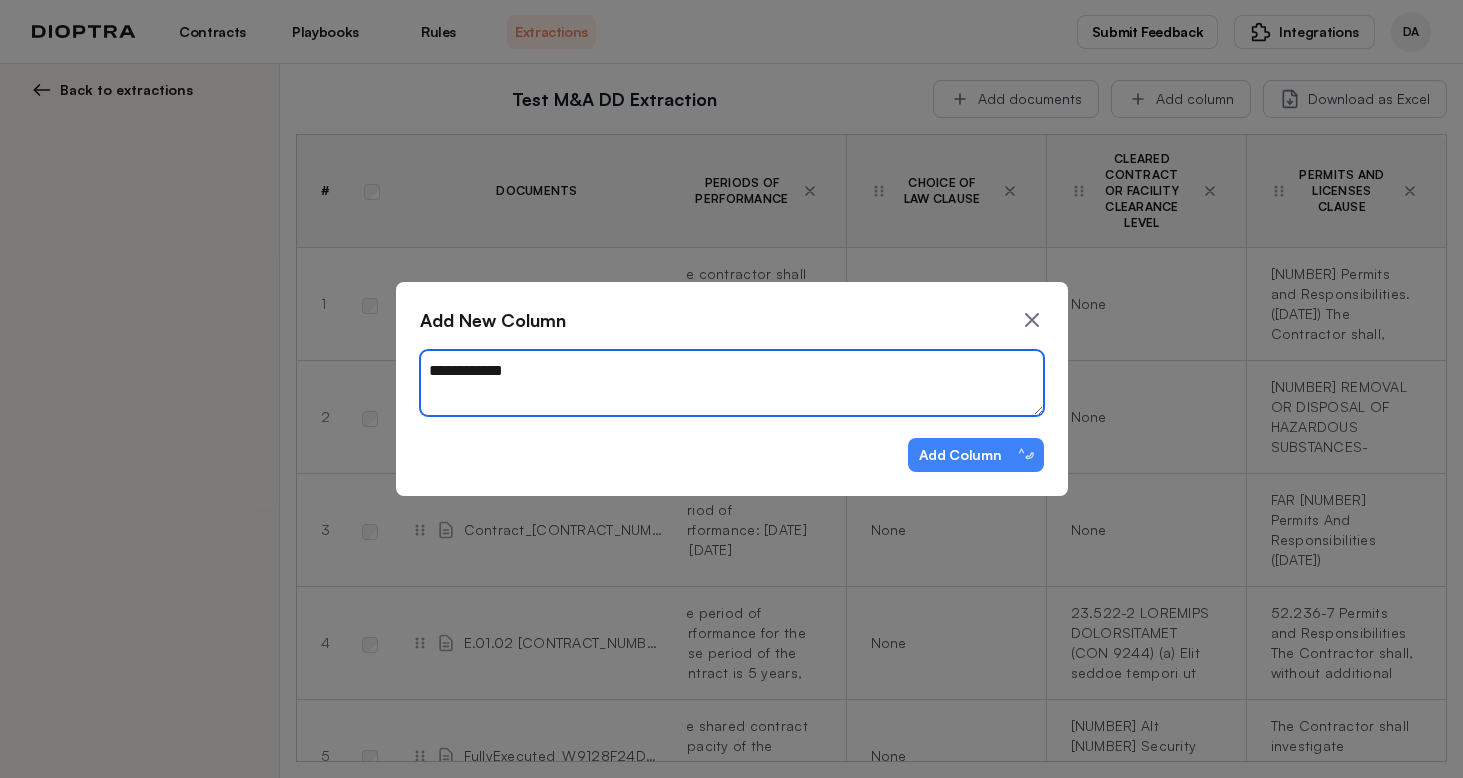 type on "*" 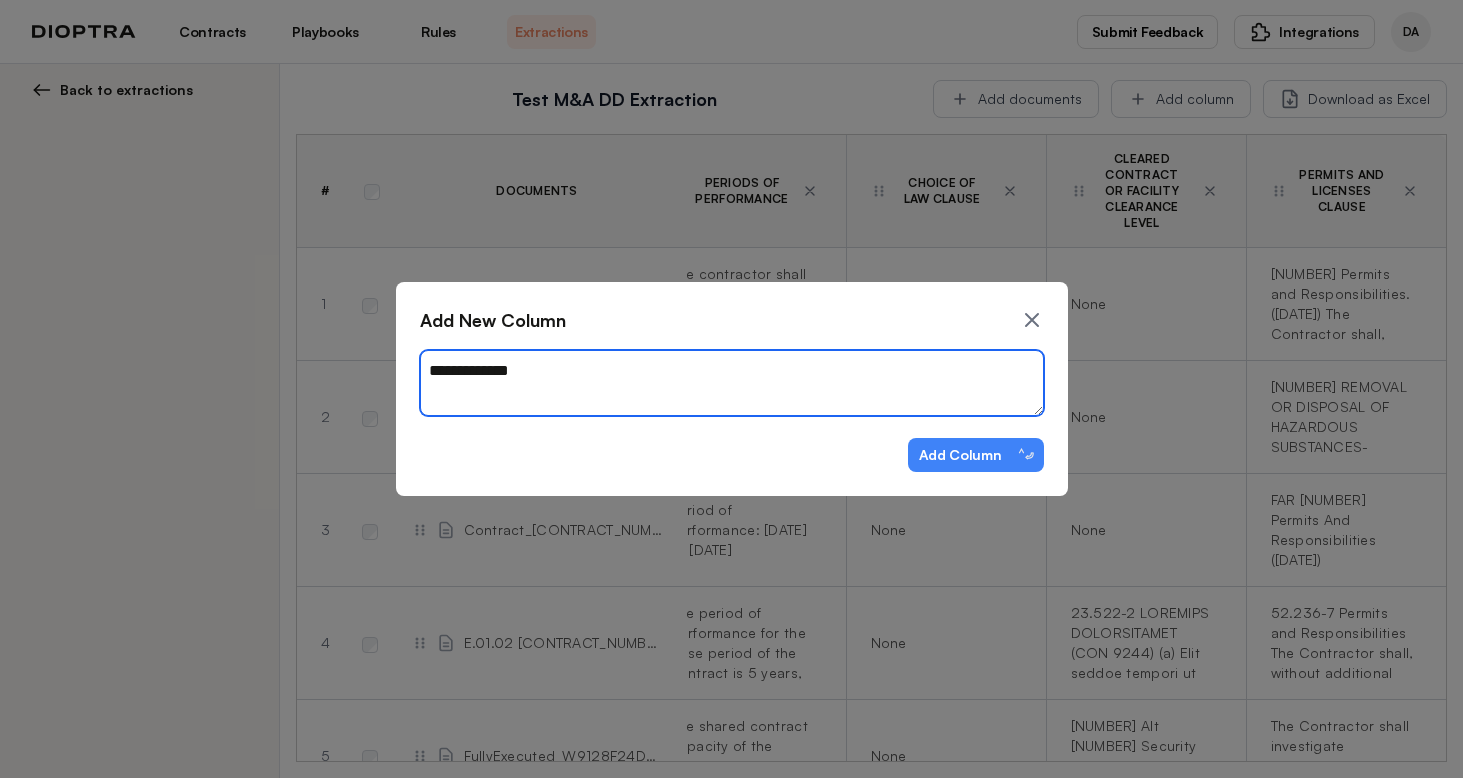 type on "*" 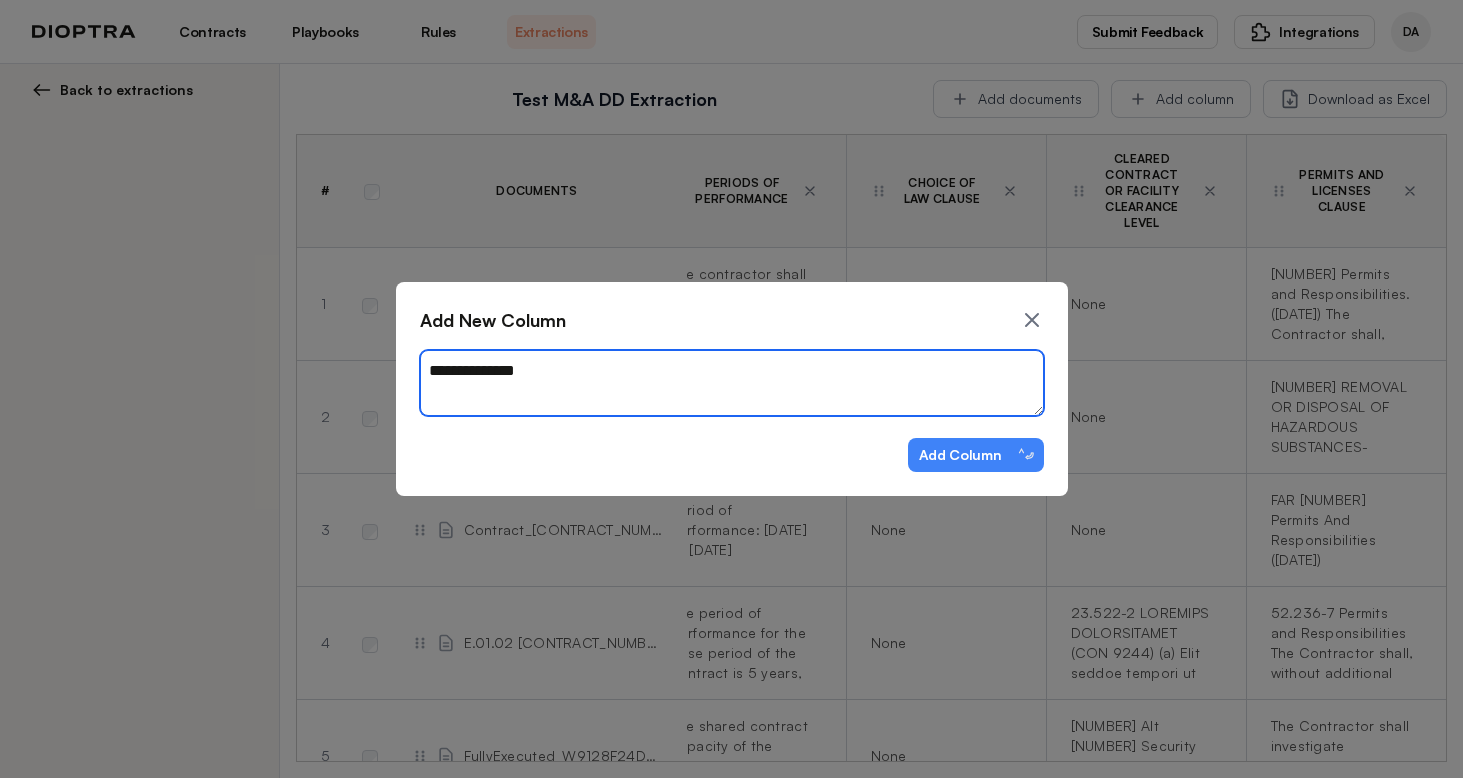 type on "*" 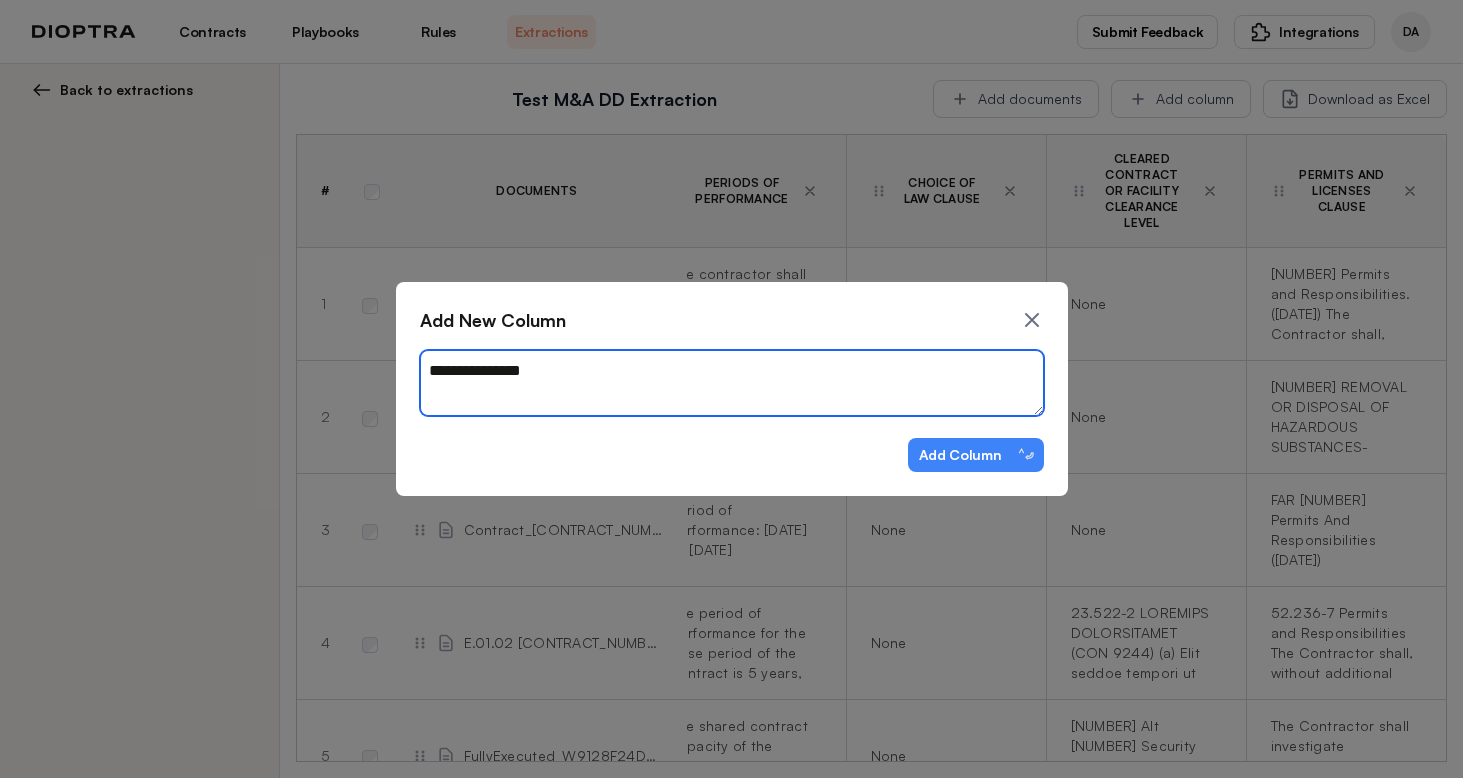 type on "*" 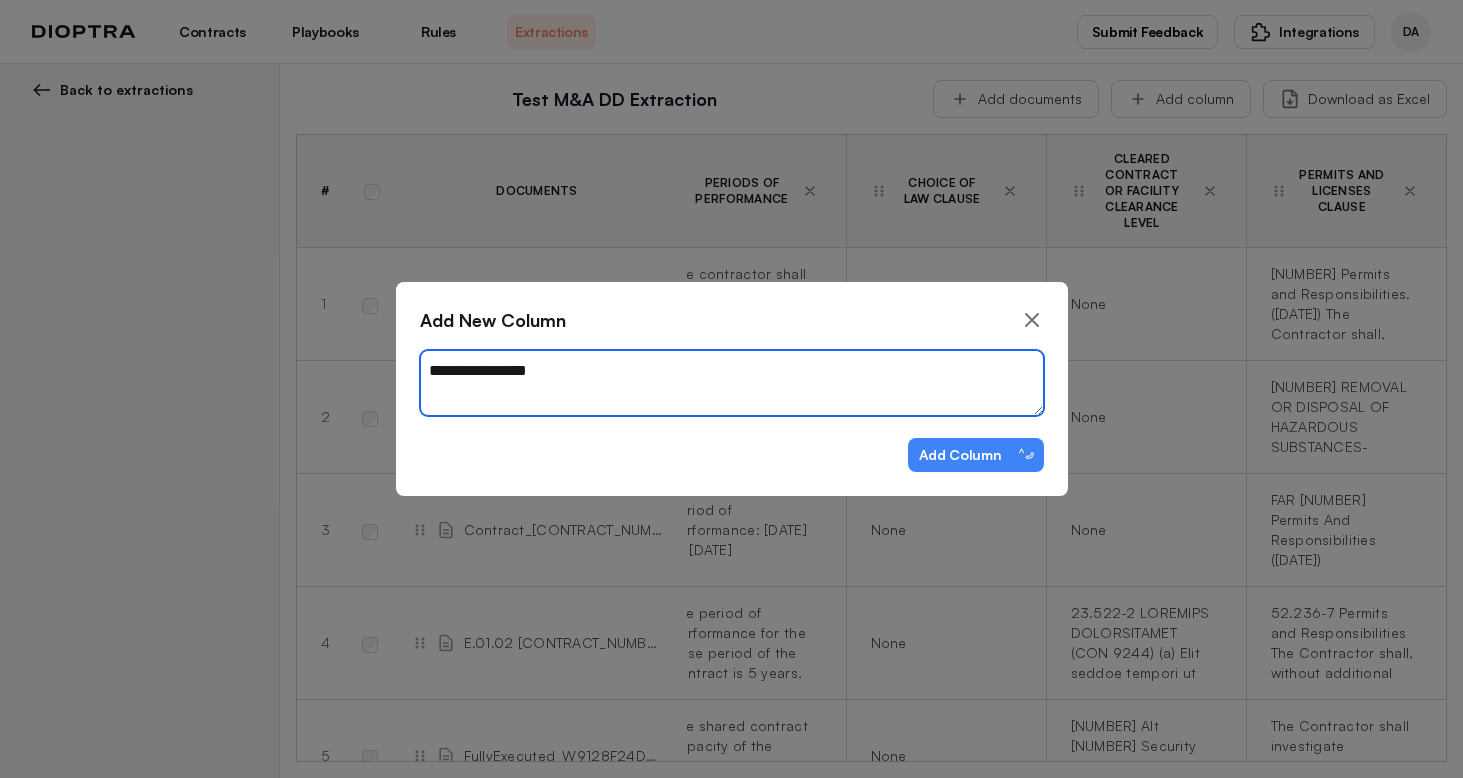 type on "*" 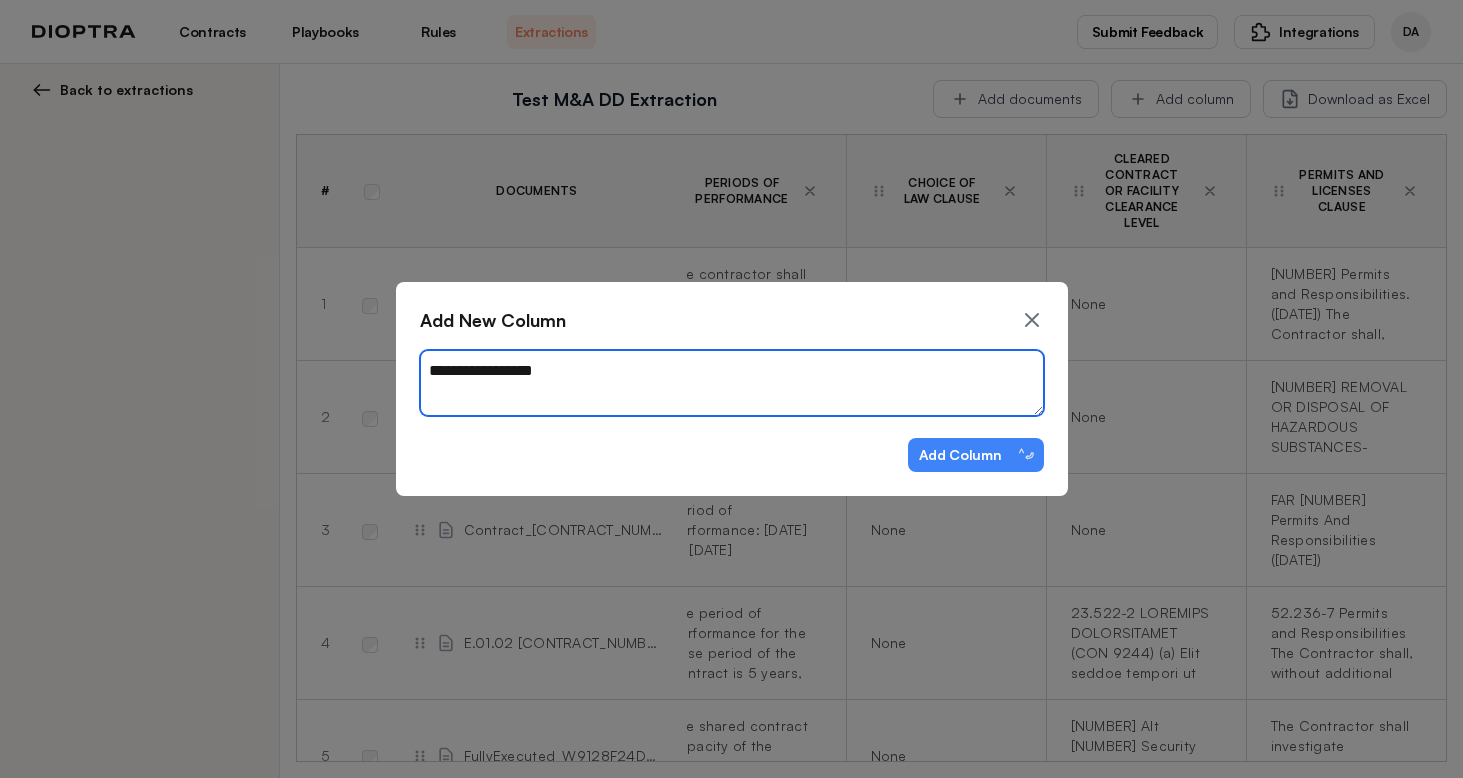 type on "*" 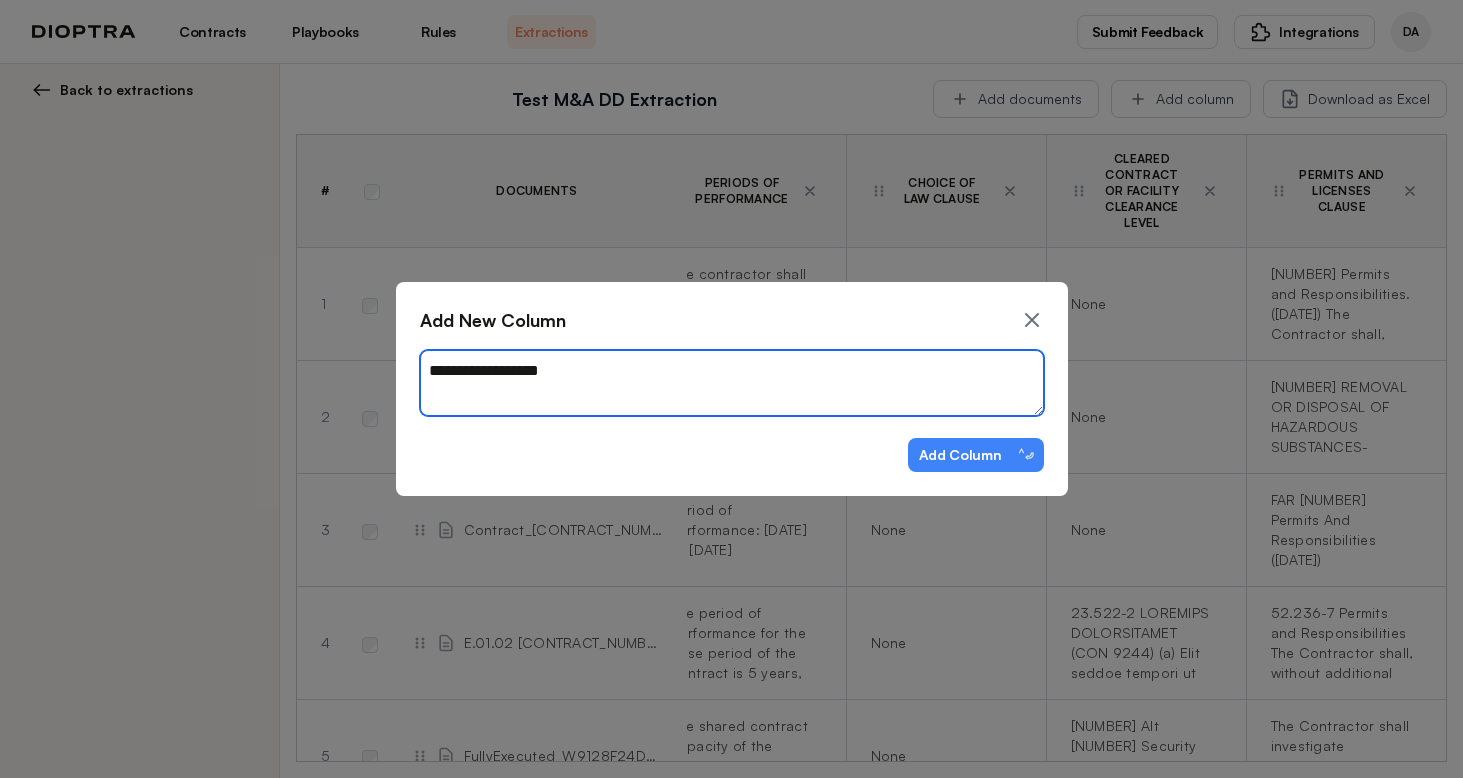 type on "*" 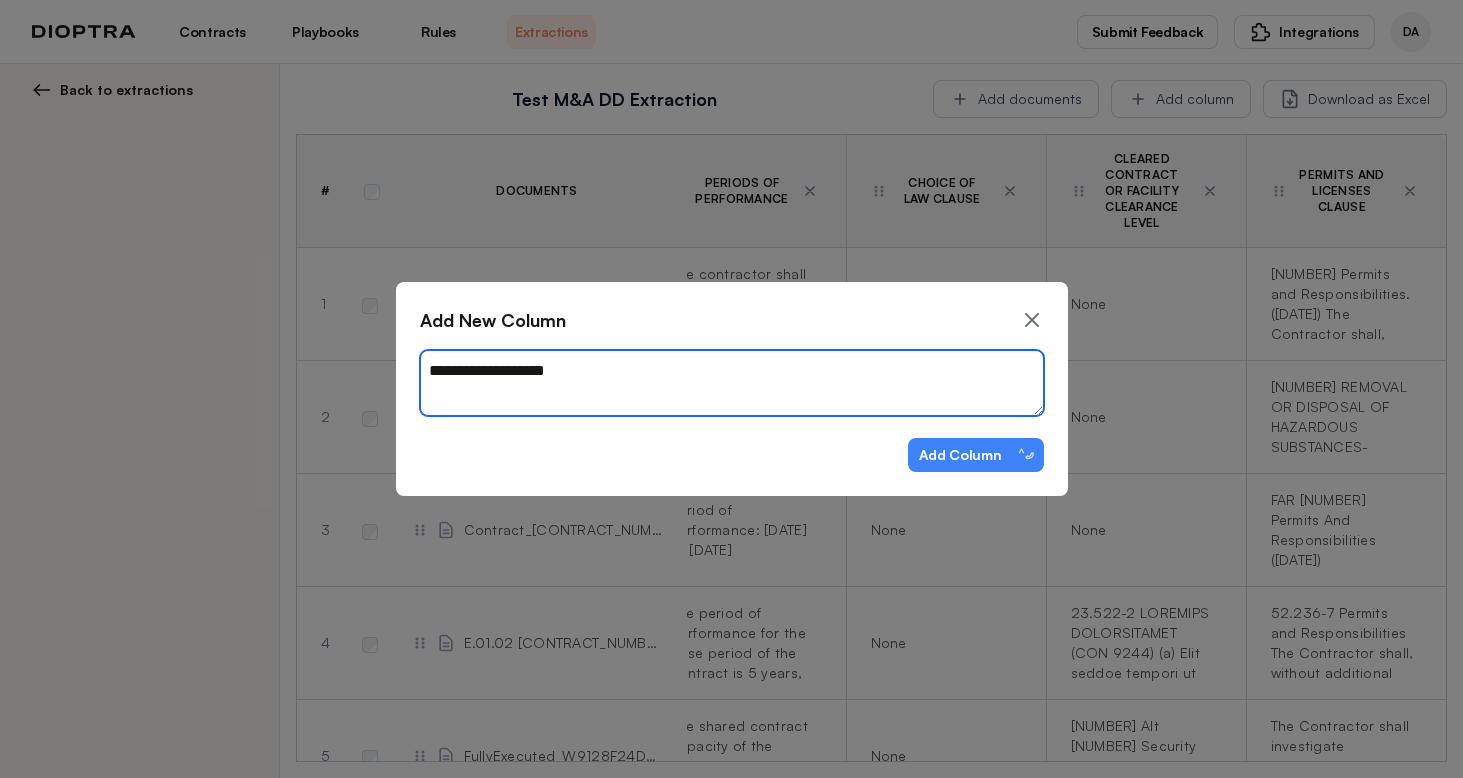 type on "*" 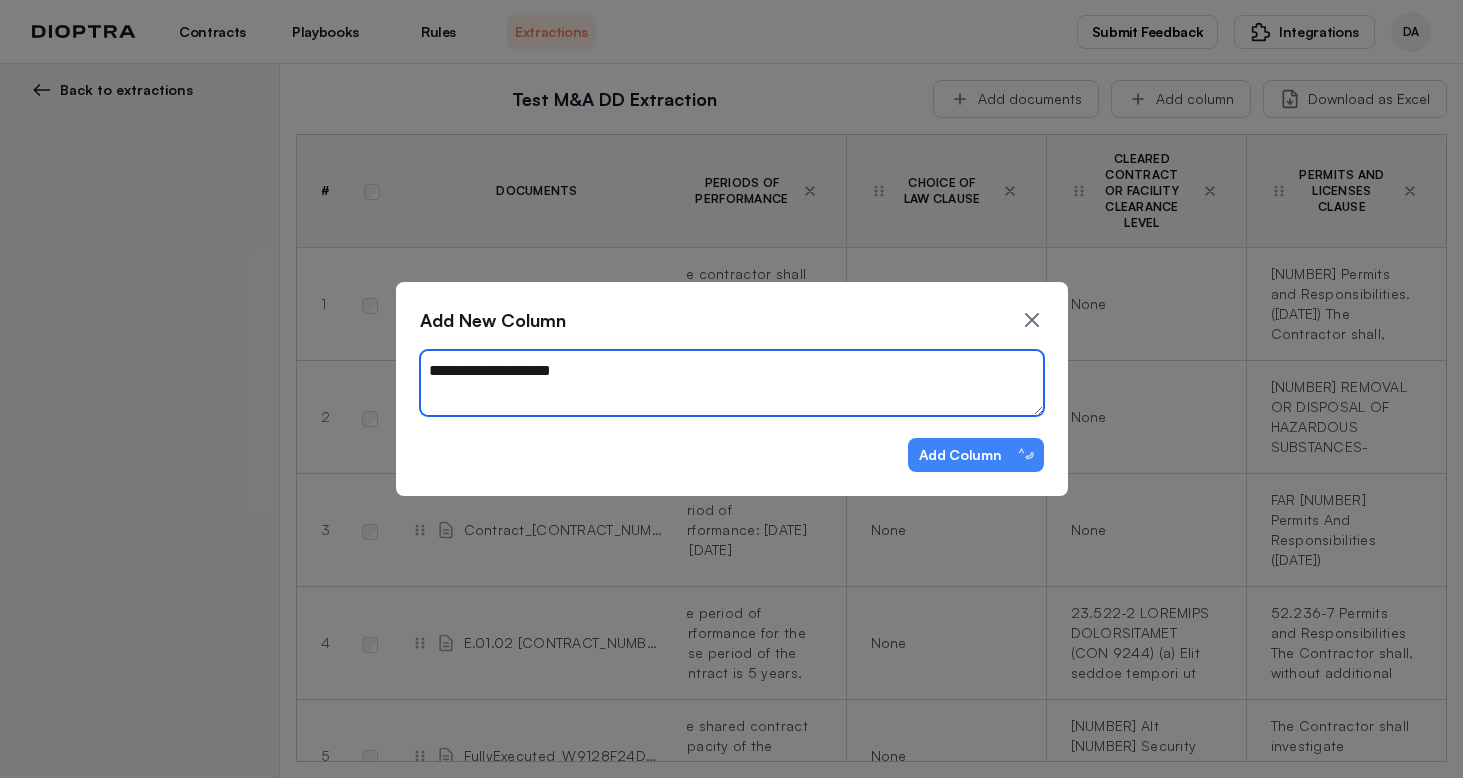 type on "*" 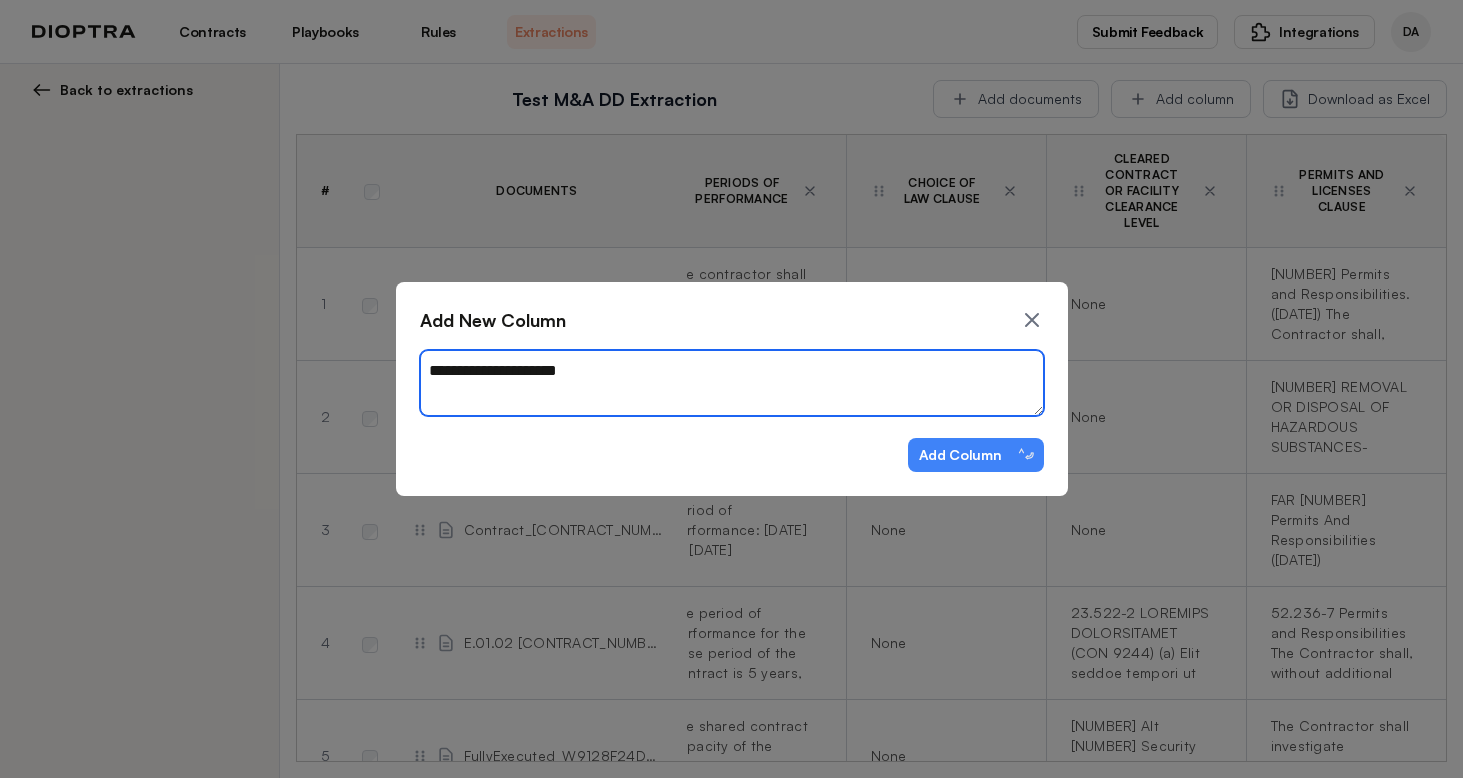 type on "*" 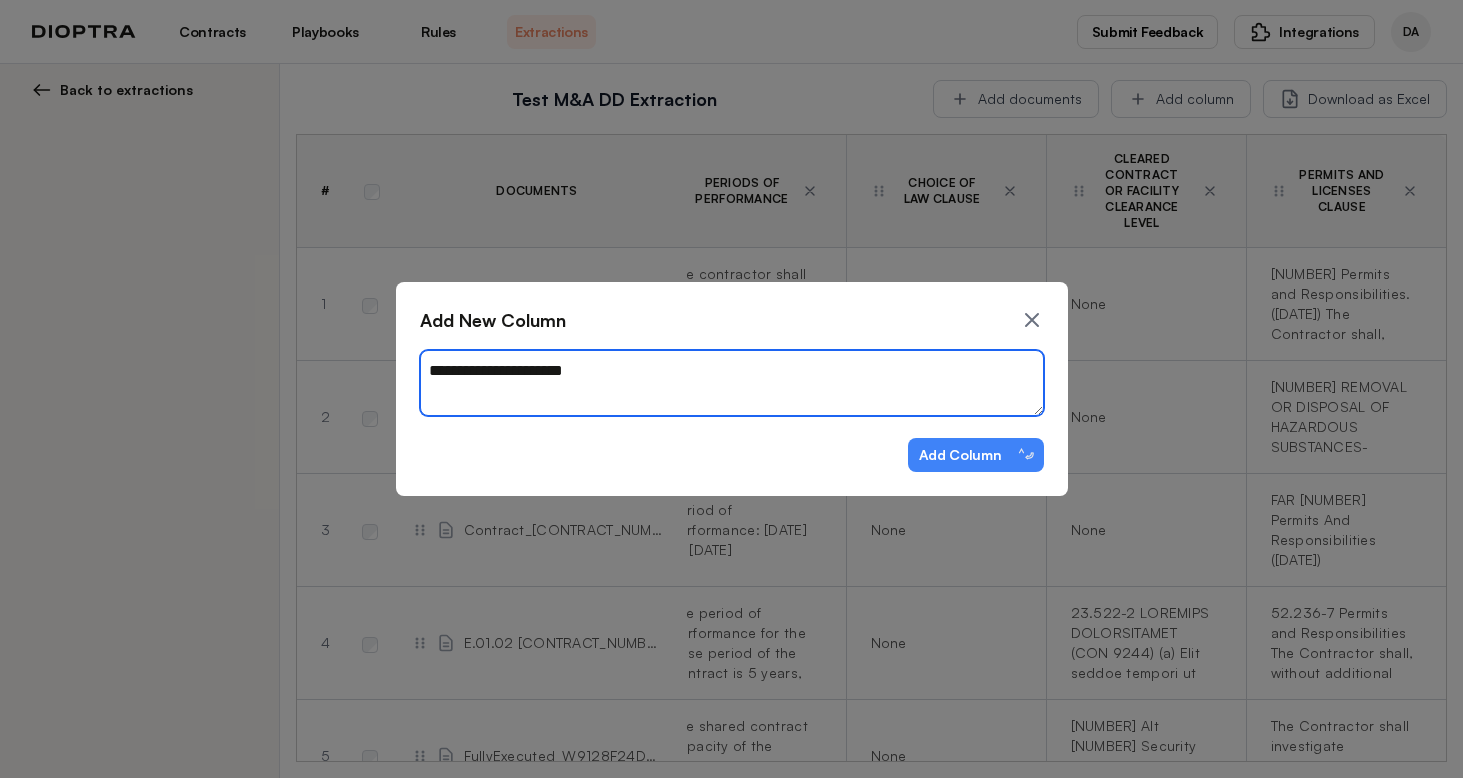 type on "*" 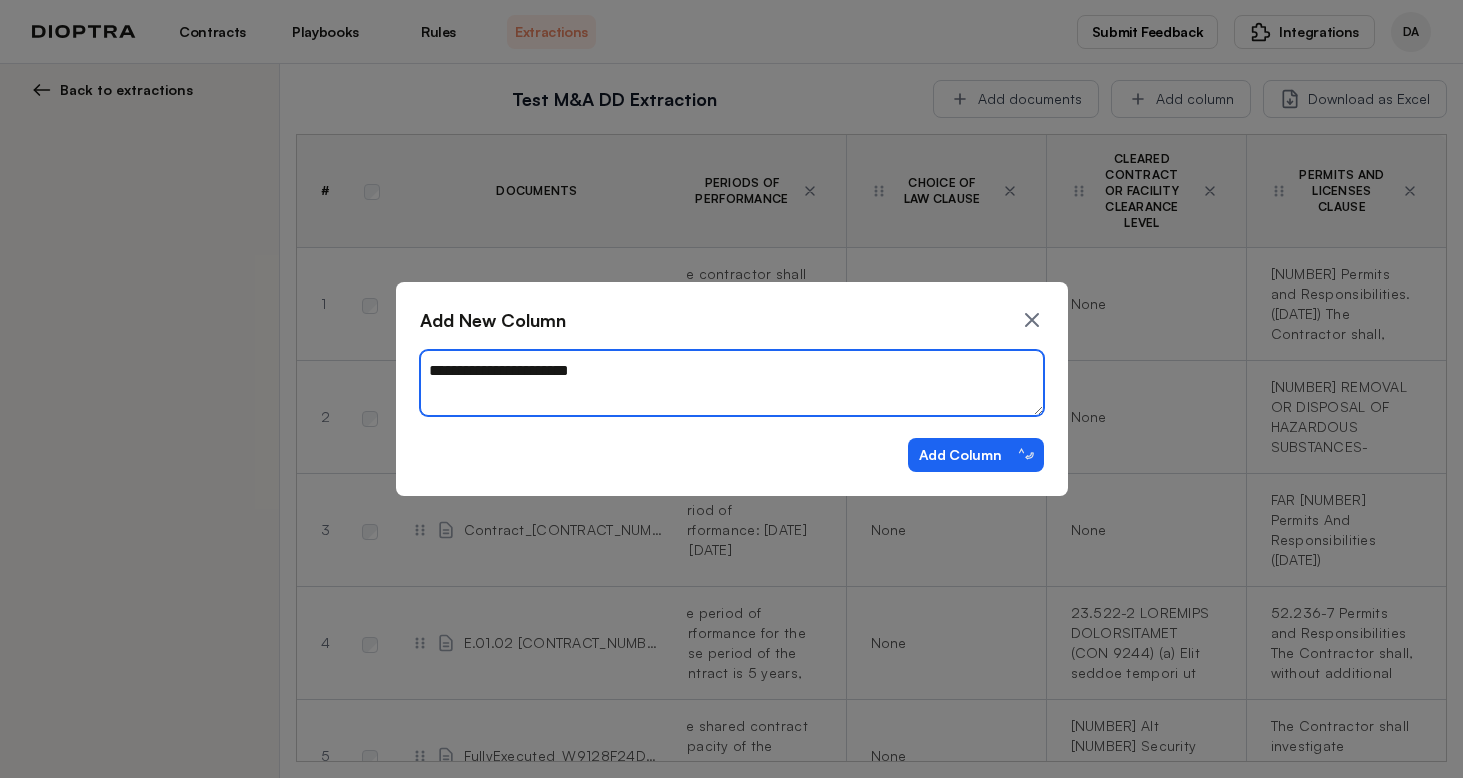 type on "**********" 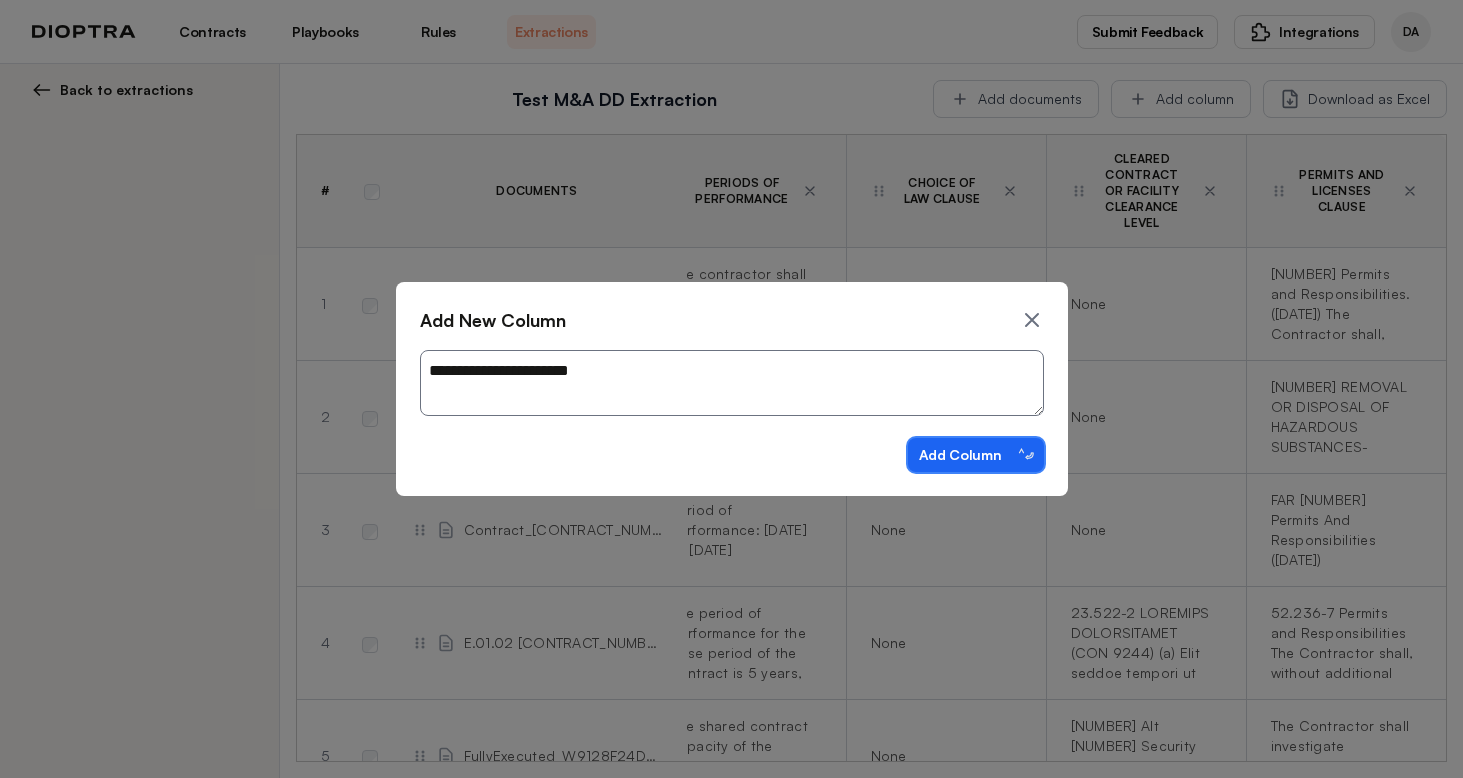 click on "Add Column ⌃⏎" at bounding box center (976, 455) 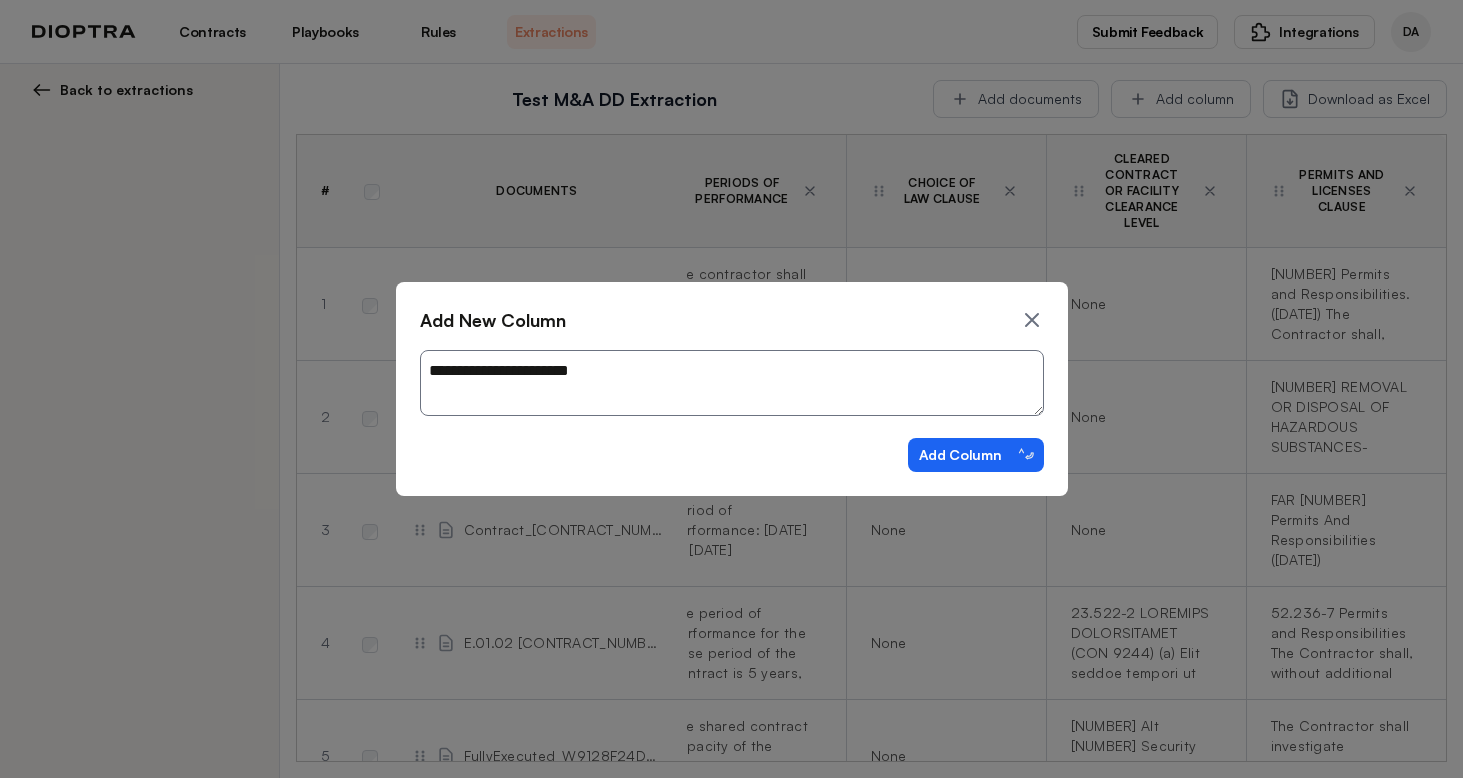 type on "*" 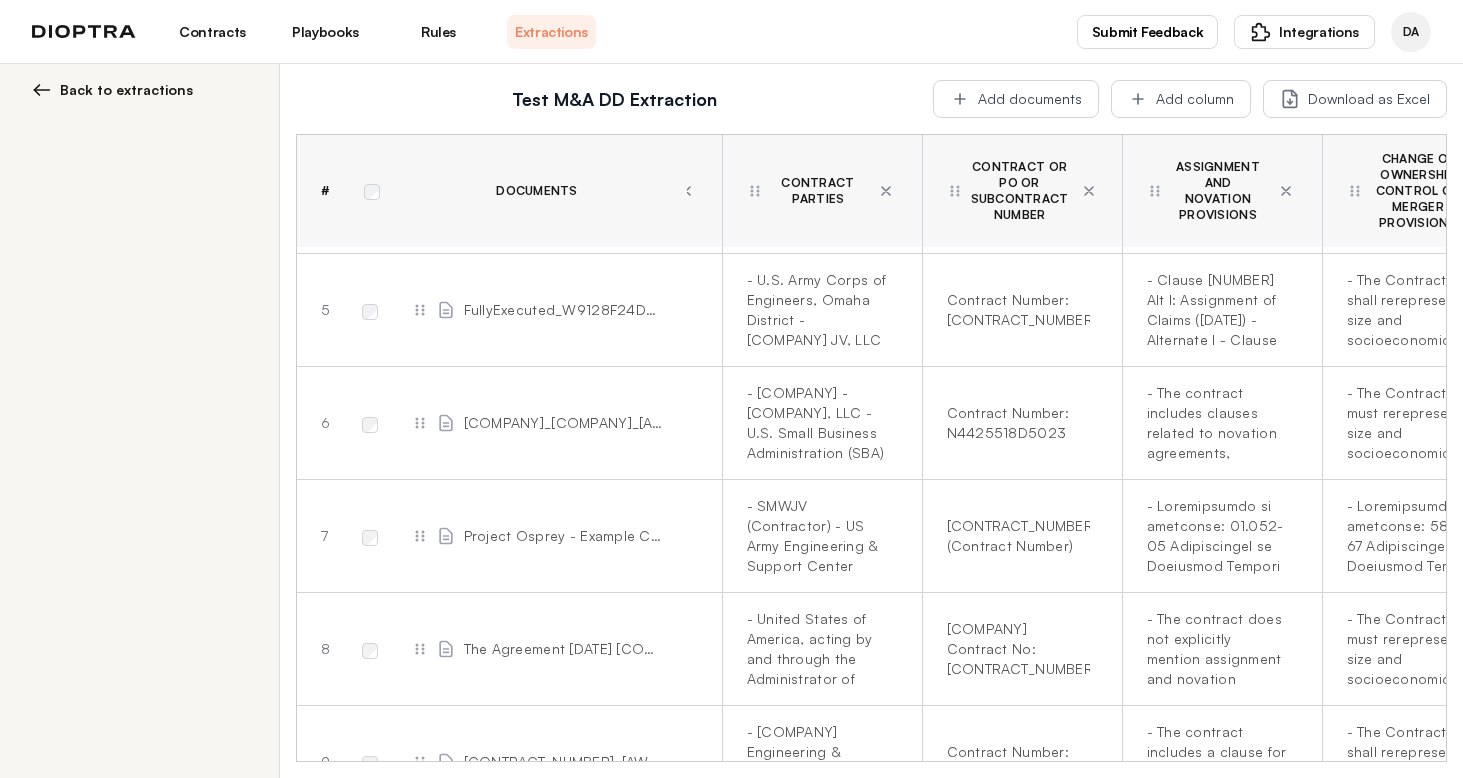 scroll, scrollTop: 486, scrollLeft: 195, axis: both 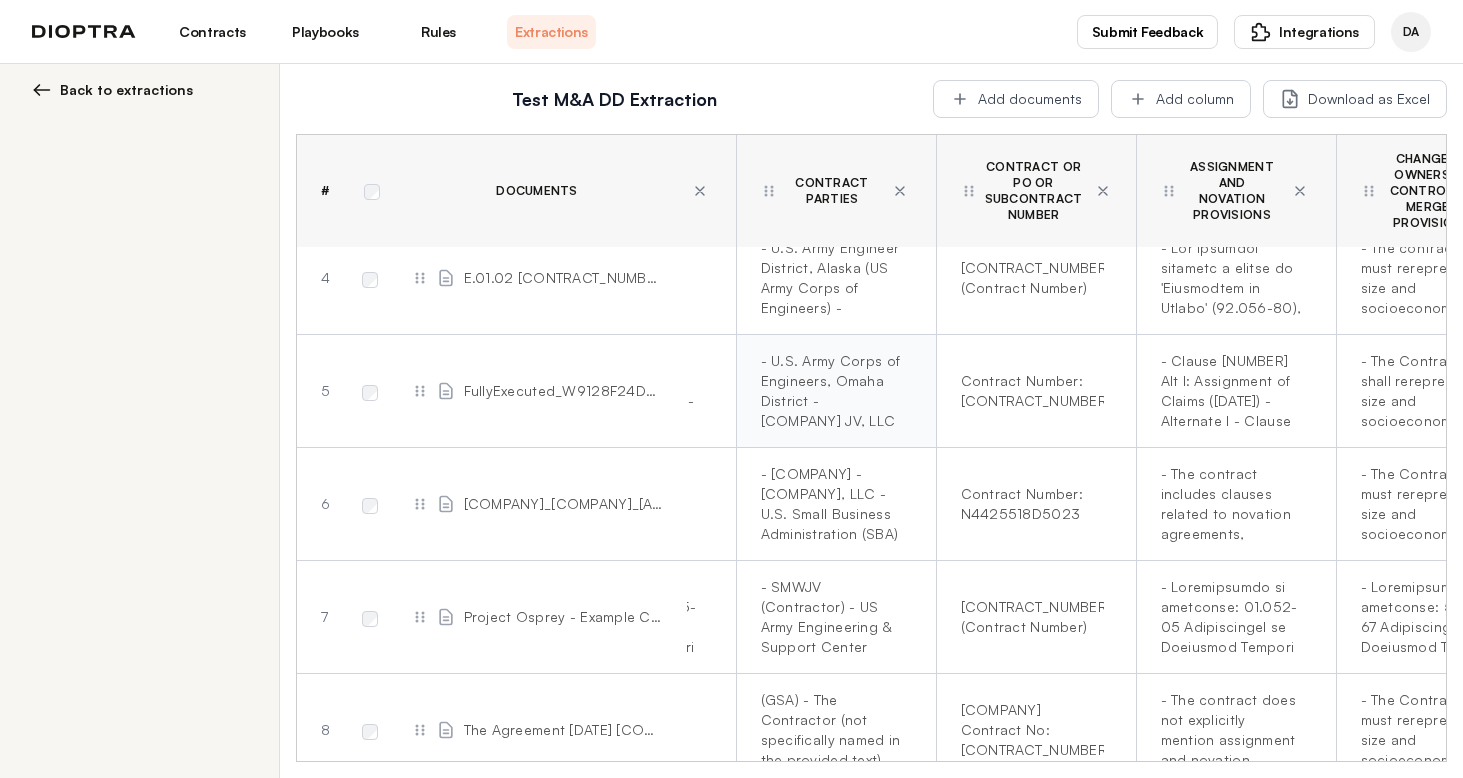 click on "- U.S. Army Corps of Engineers, Omaha District
- [COMPANY] JV, LLC" at bounding box center [832, 391] 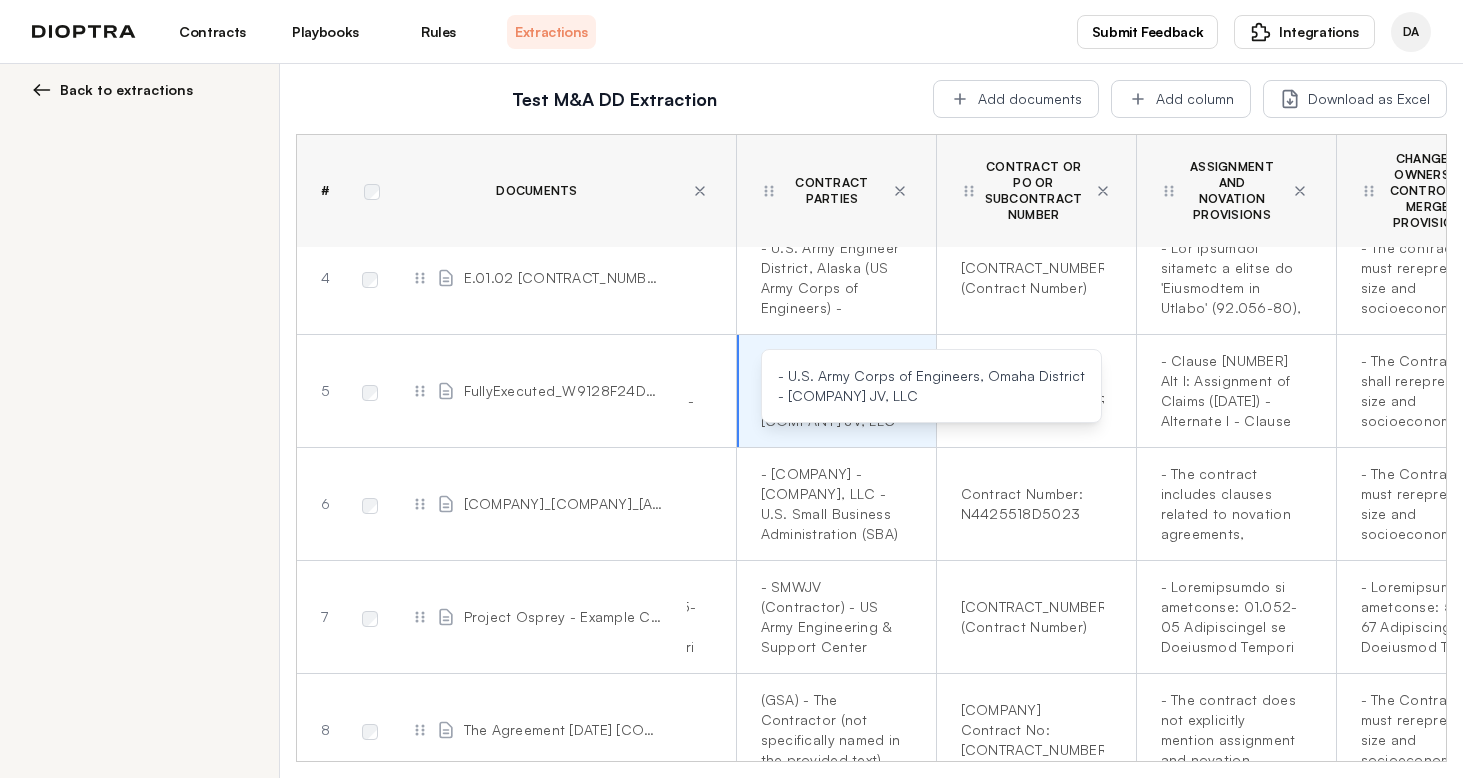 click on "Test M&A DD Extraction" at bounding box center [614, 99] 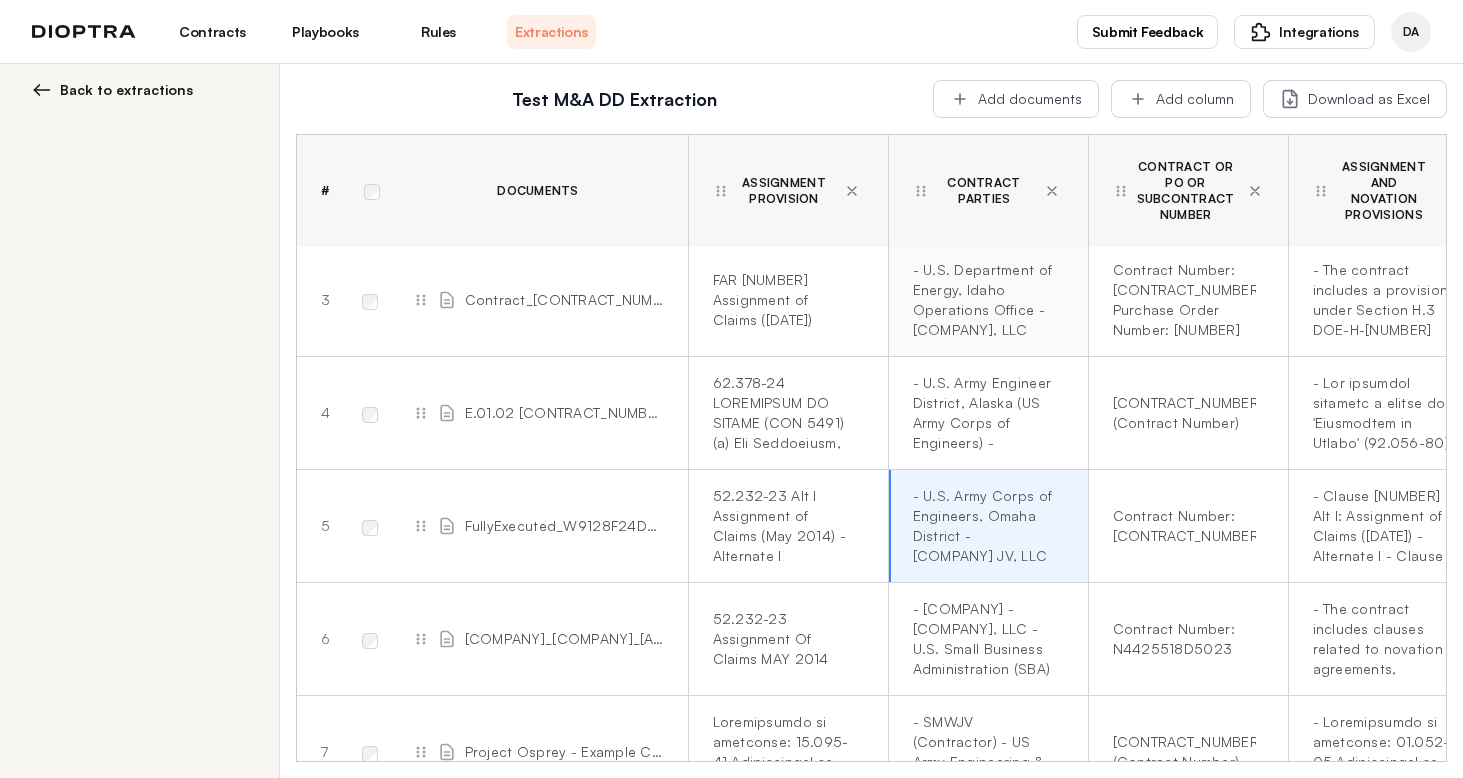 scroll, scrollTop: 230, scrollLeft: 0, axis: vertical 